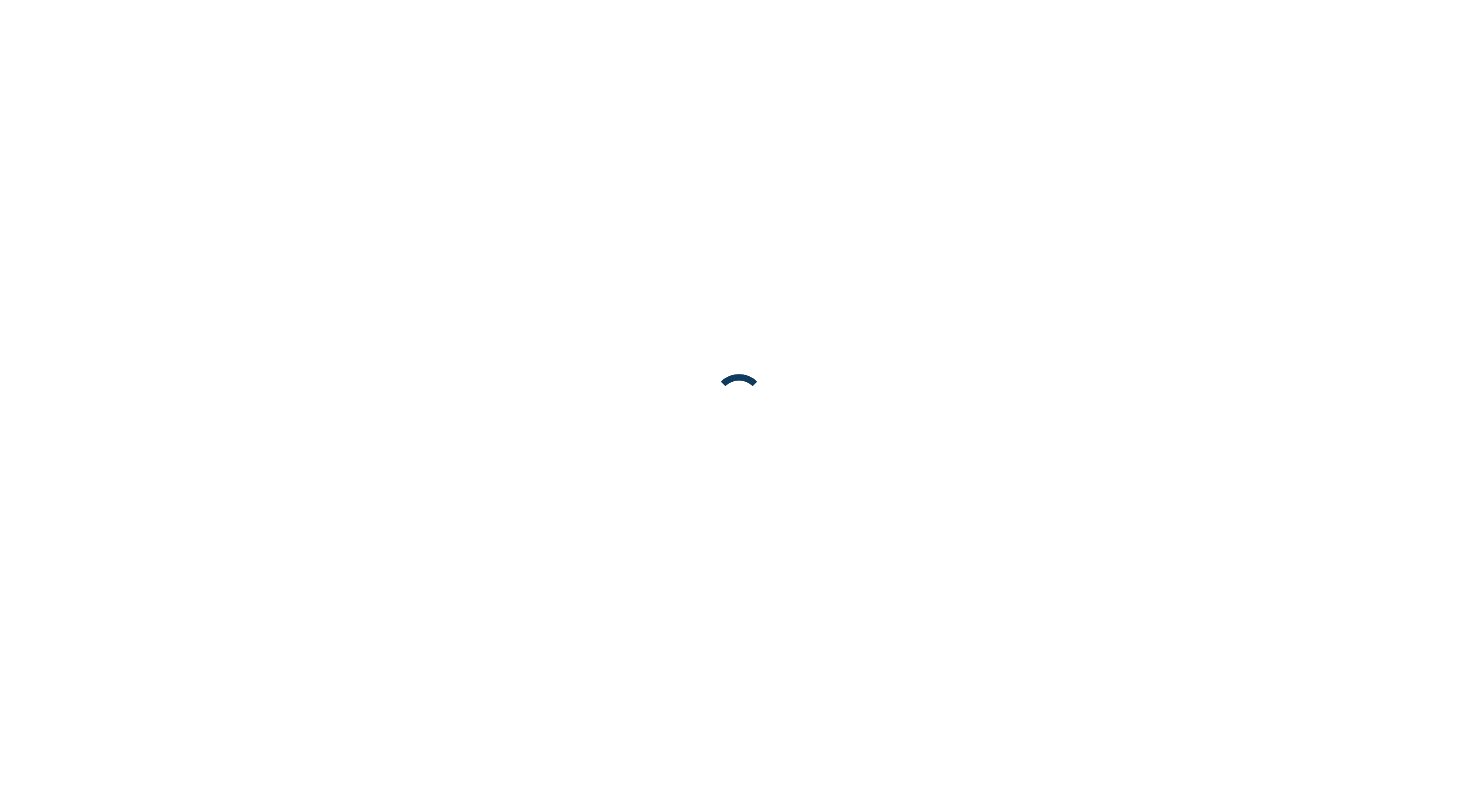 scroll, scrollTop: 0, scrollLeft: 0, axis: both 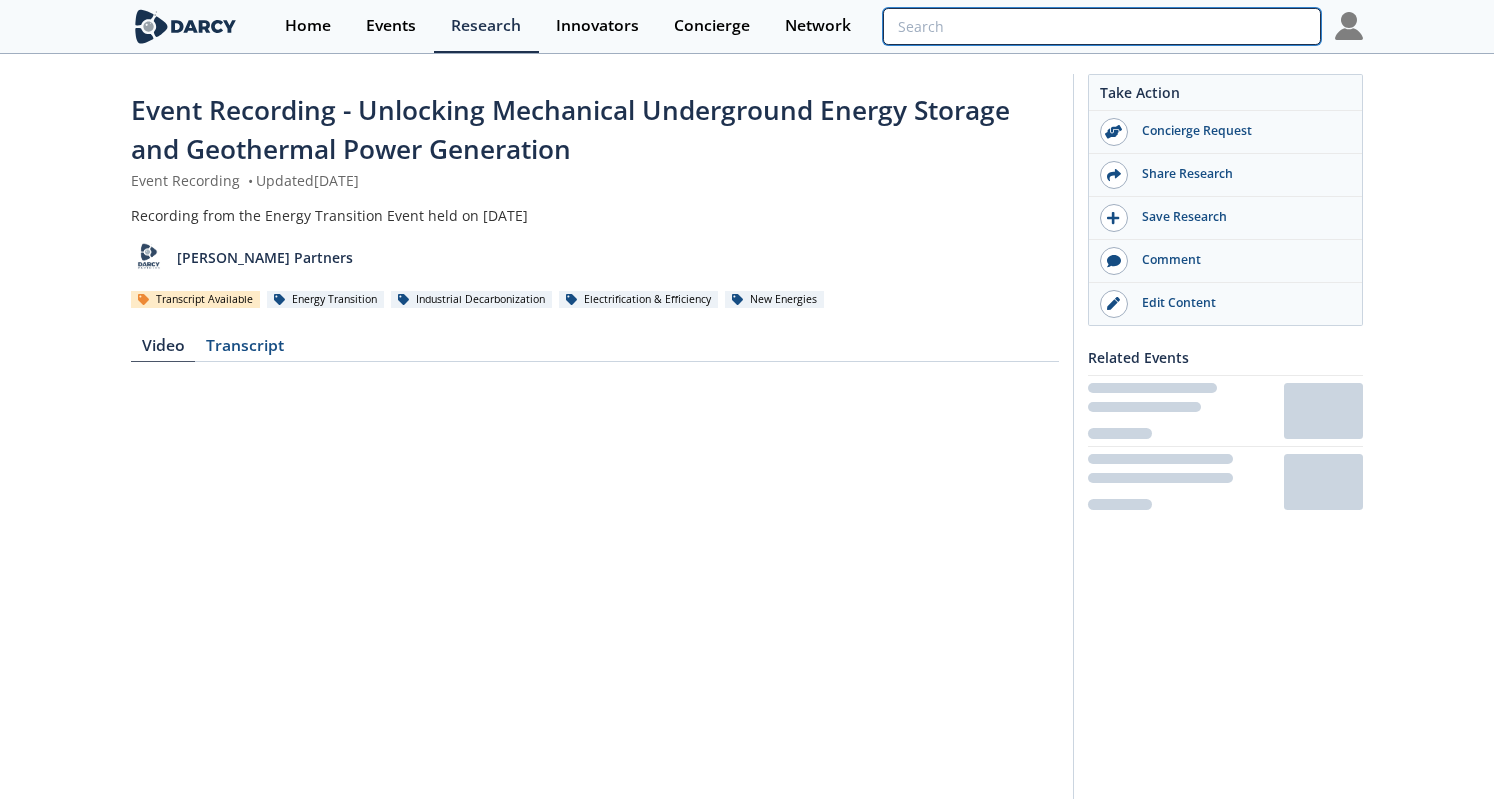 click at bounding box center (1102, 26) 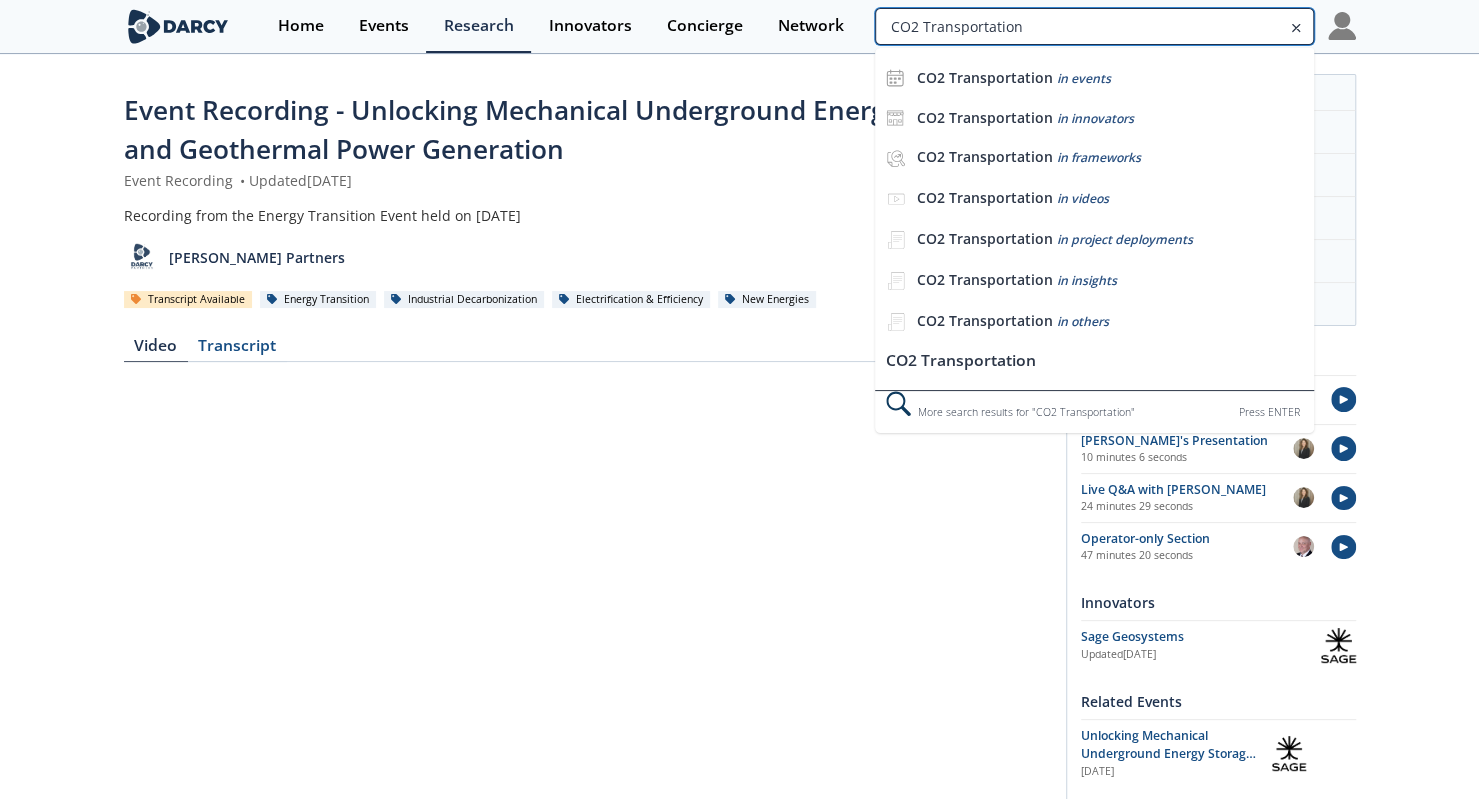 type on "CO2 Transportation" 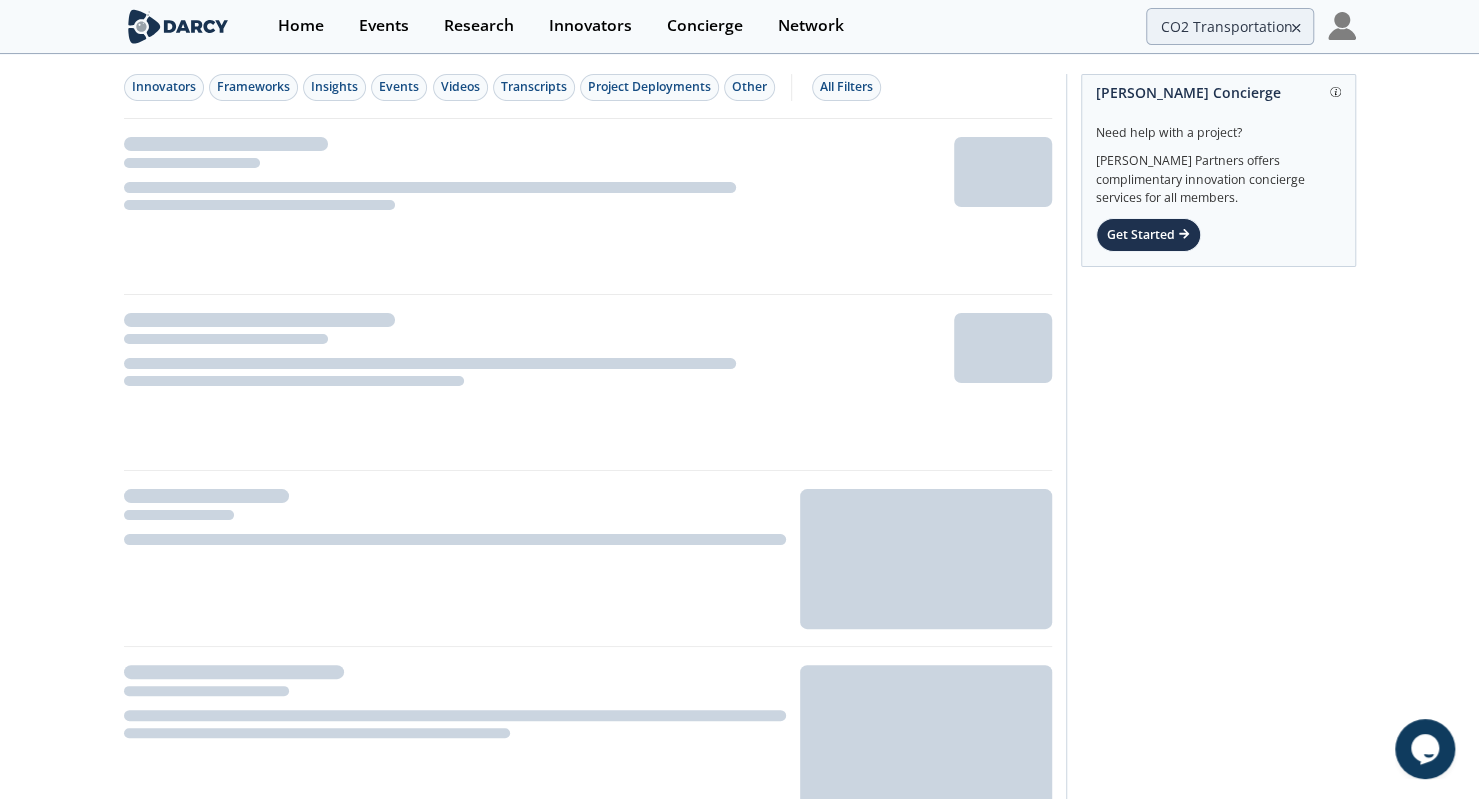 scroll, scrollTop: 0, scrollLeft: 0, axis: both 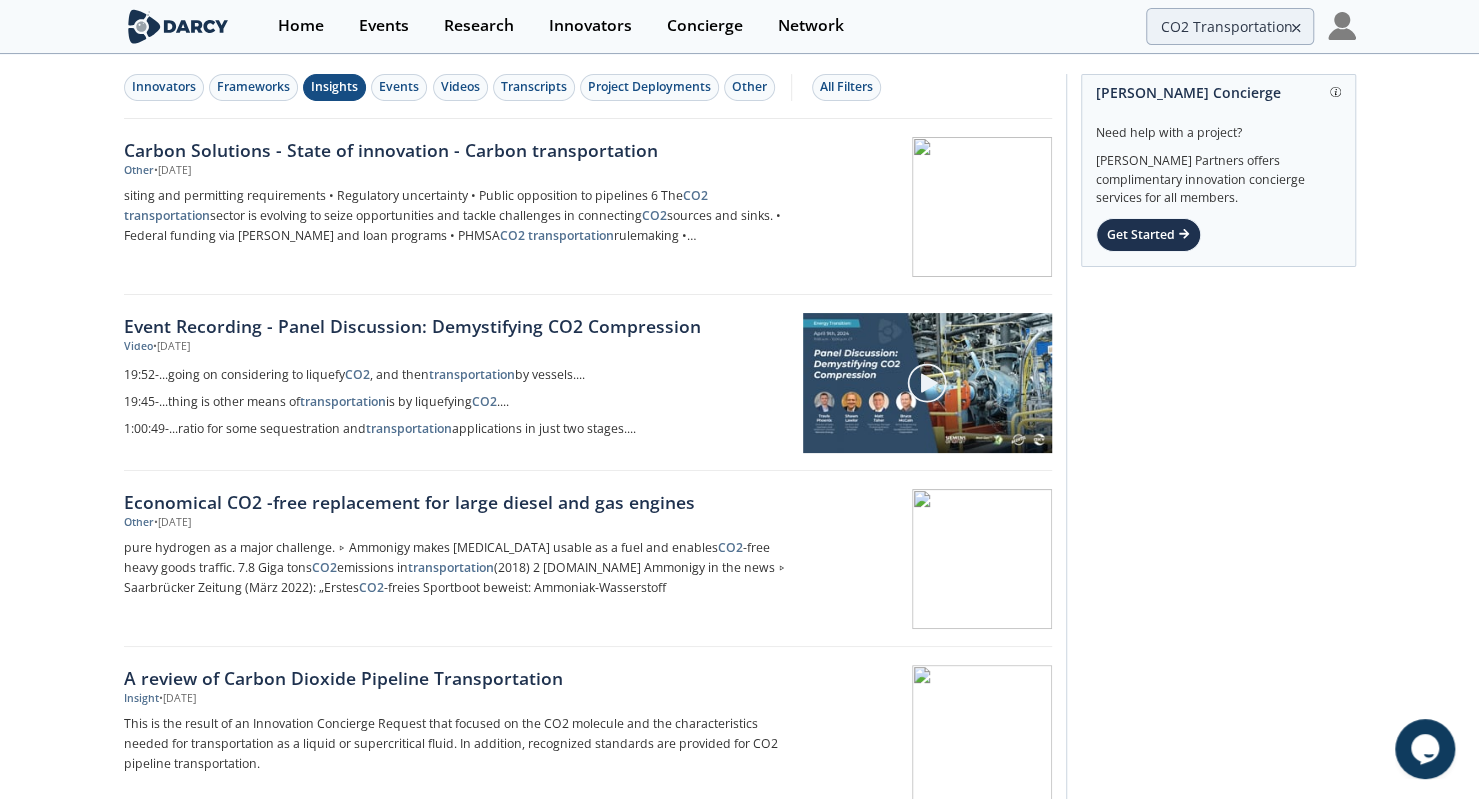 click on "Insights" at bounding box center (334, 87) 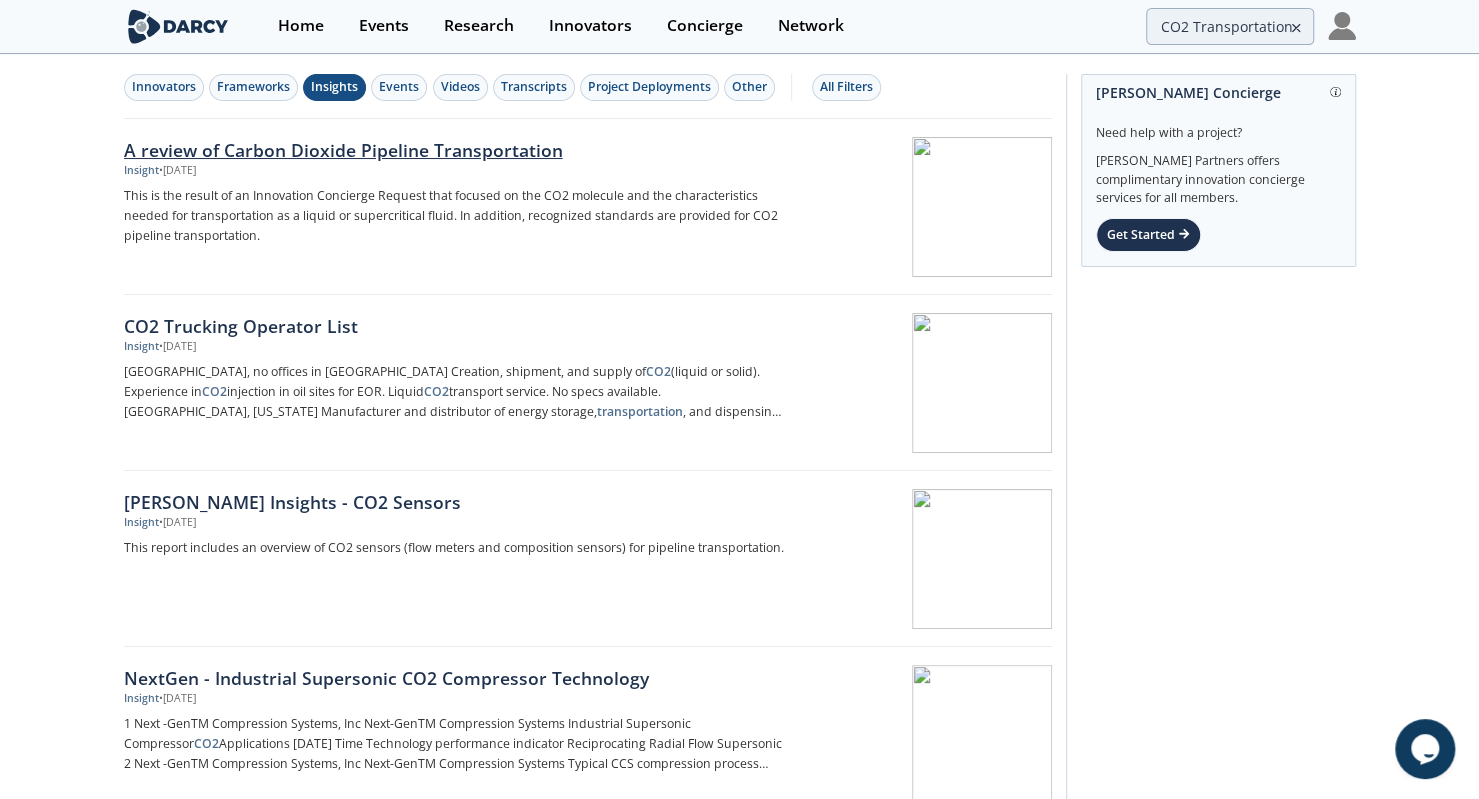 click on "A review of Carbon Dioxide Pipeline Transportation" at bounding box center (455, 150) 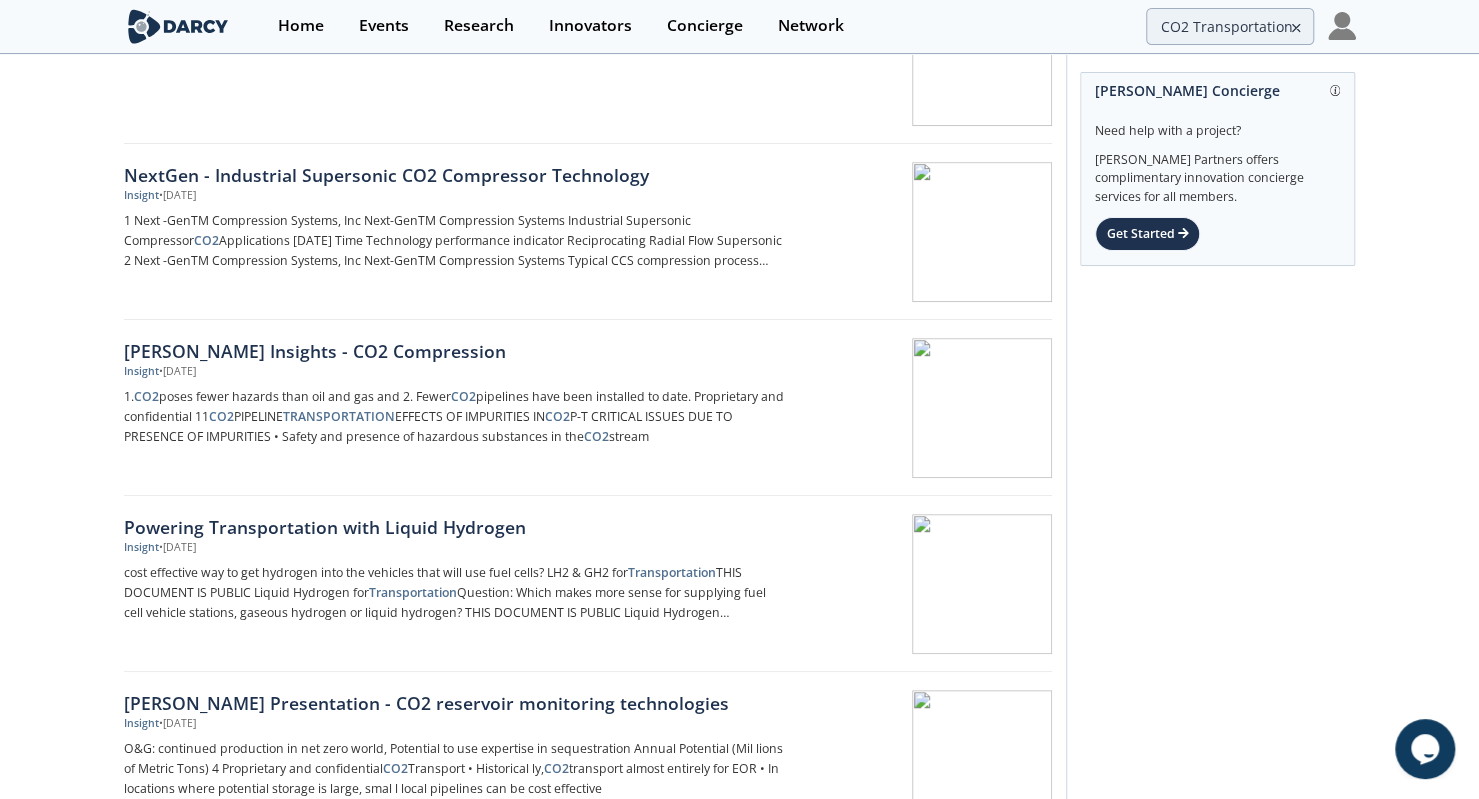 scroll, scrollTop: 0, scrollLeft: 0, axis: both 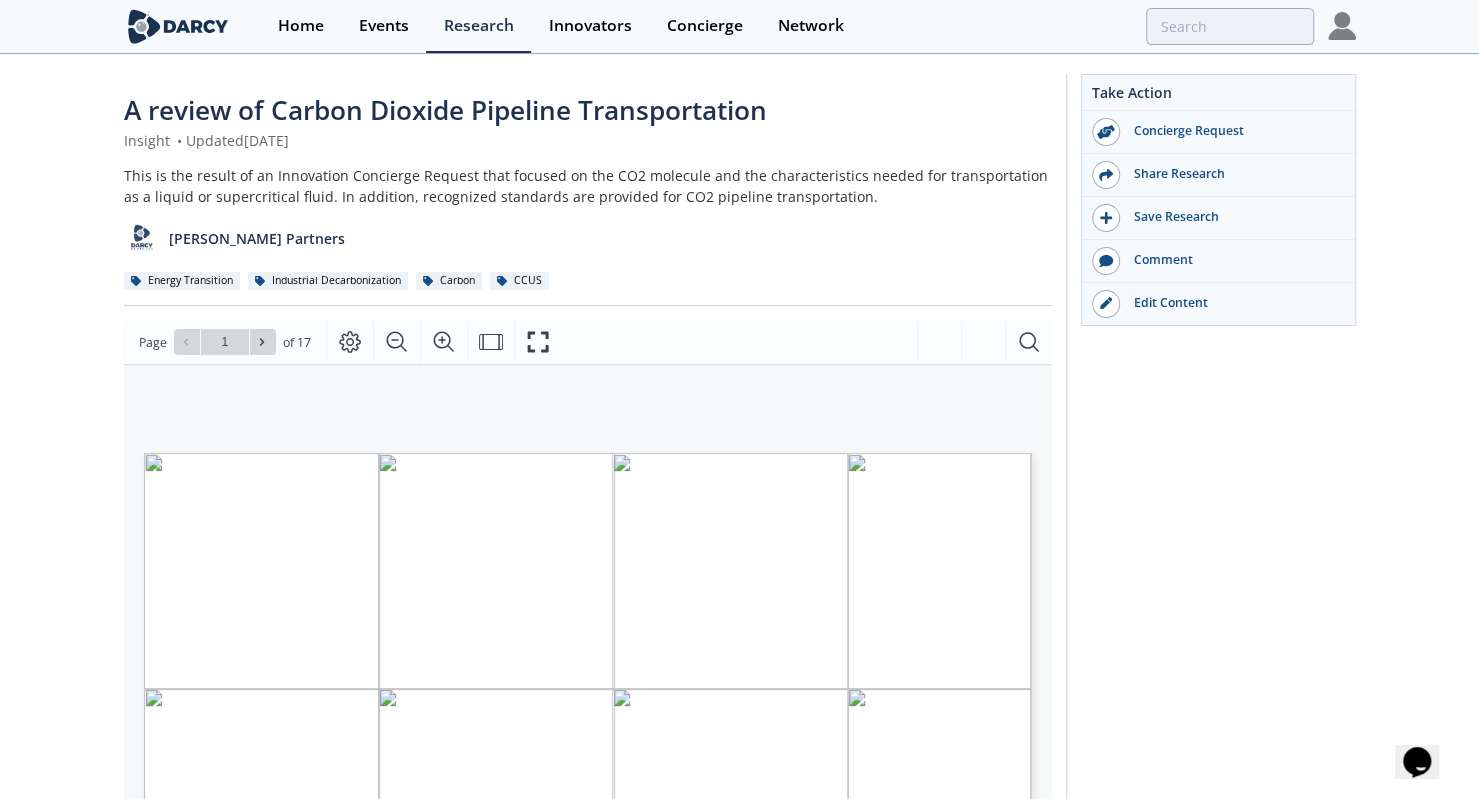 type on "2" 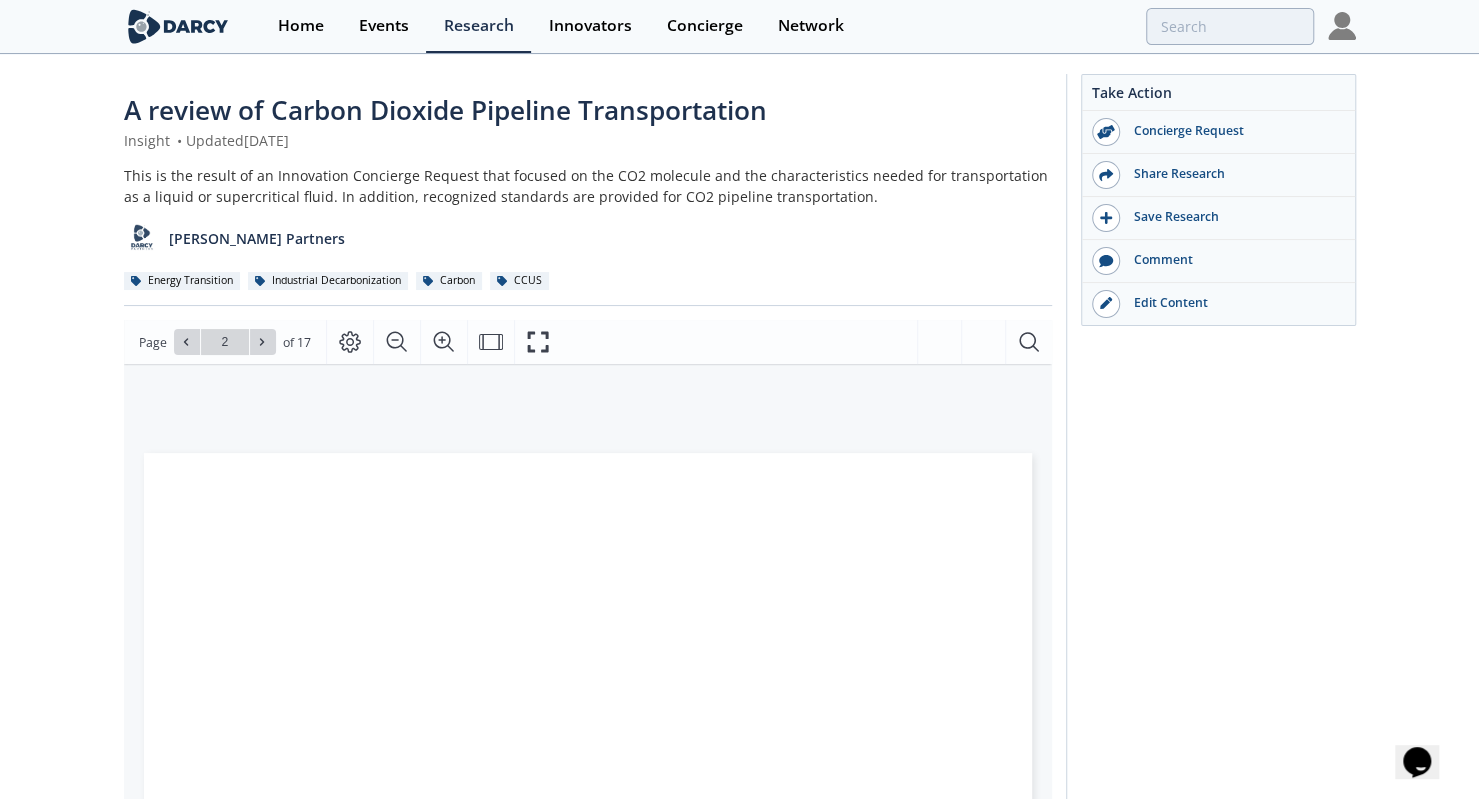 type on "3" 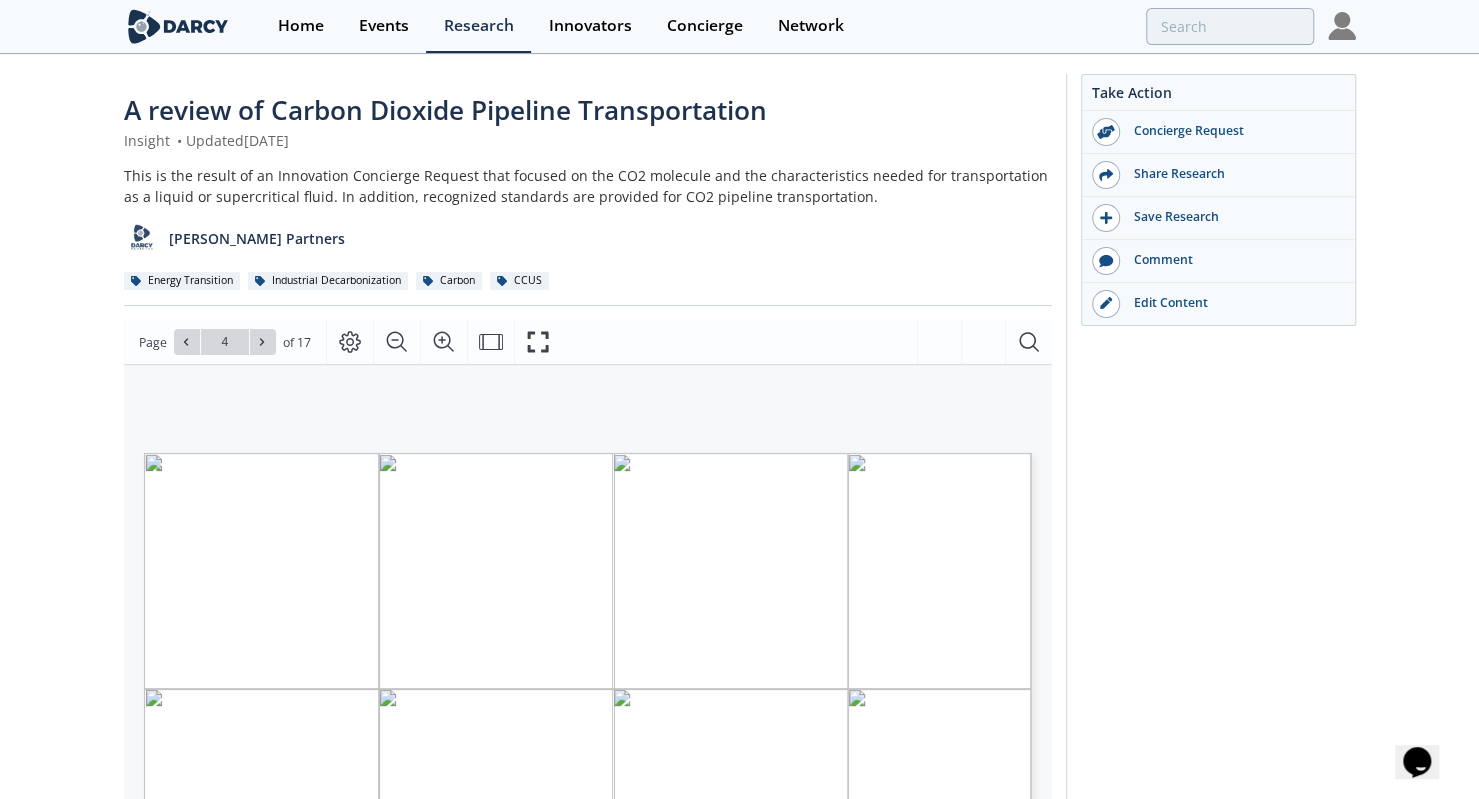 type on "5" 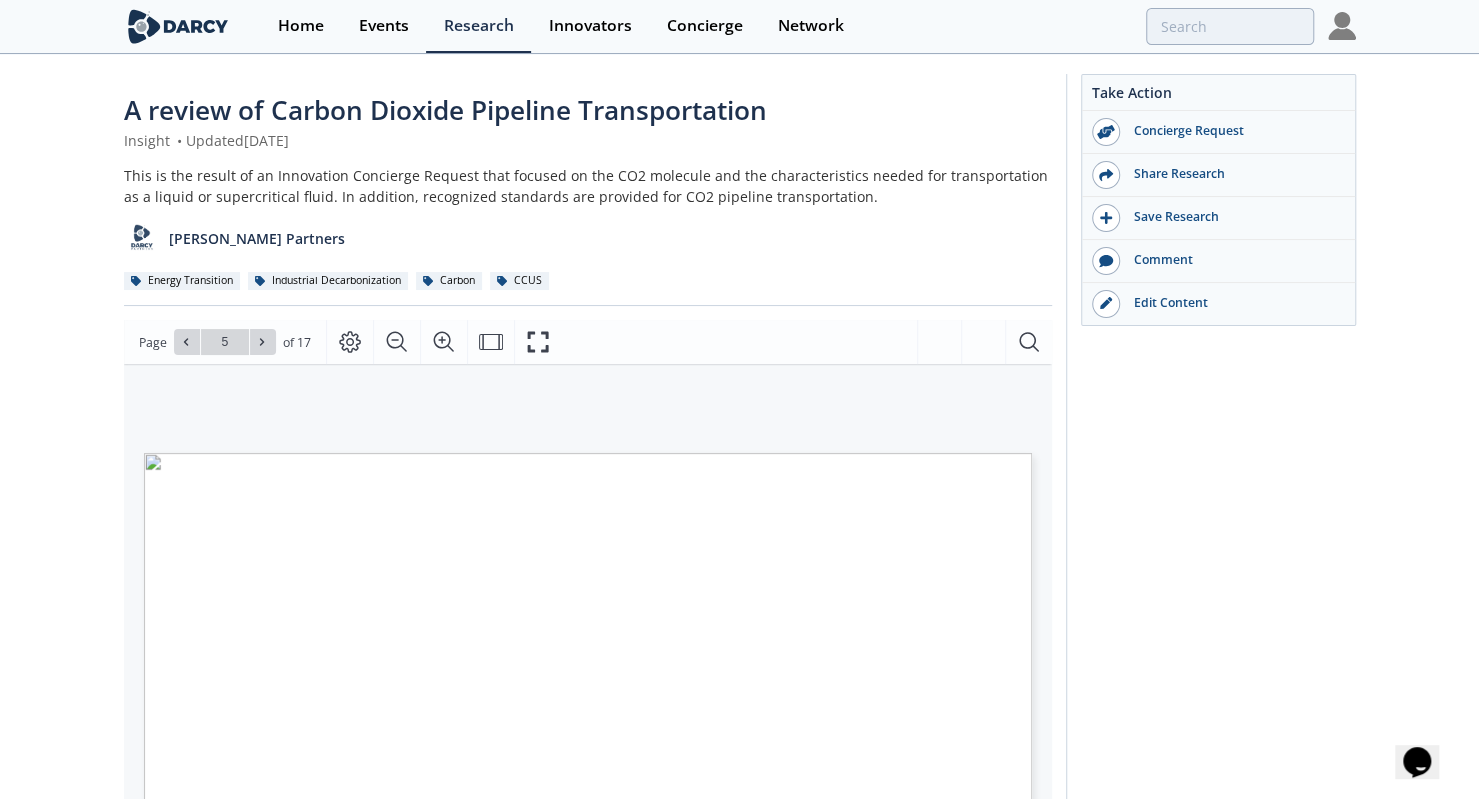 type on "6" 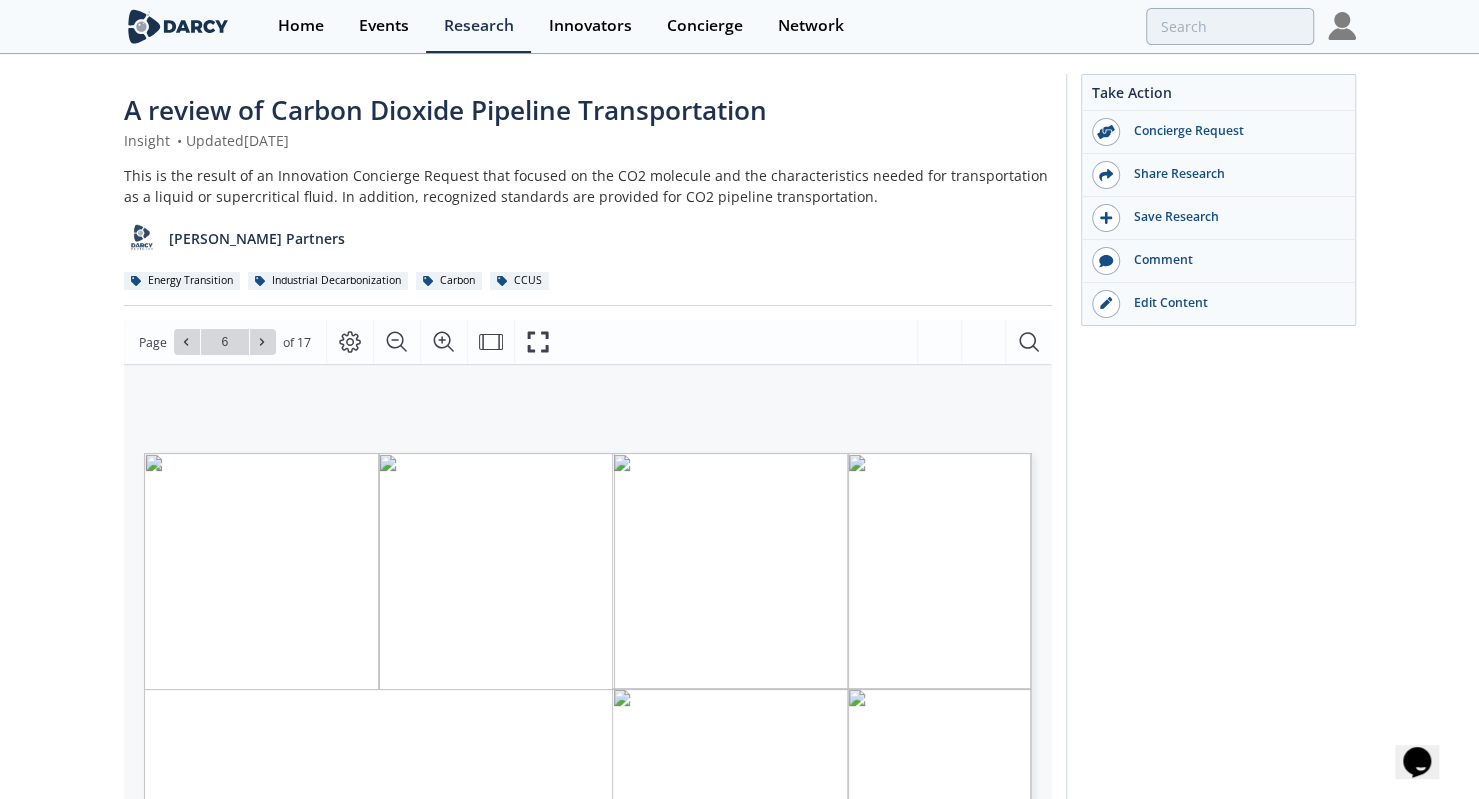 type on "7" 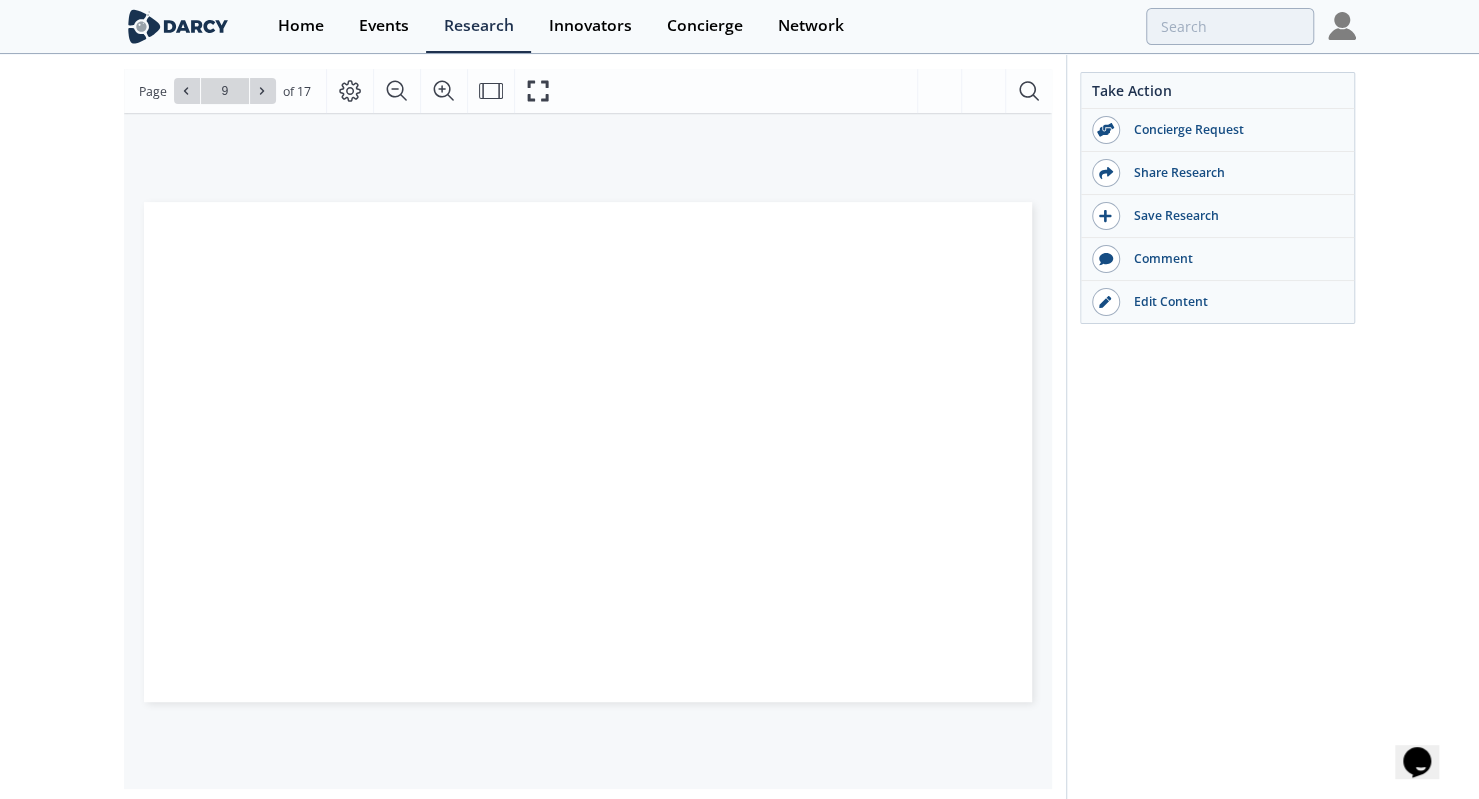 scroll, scrollTop: 252, scrollLeft: 0, axis: vertical 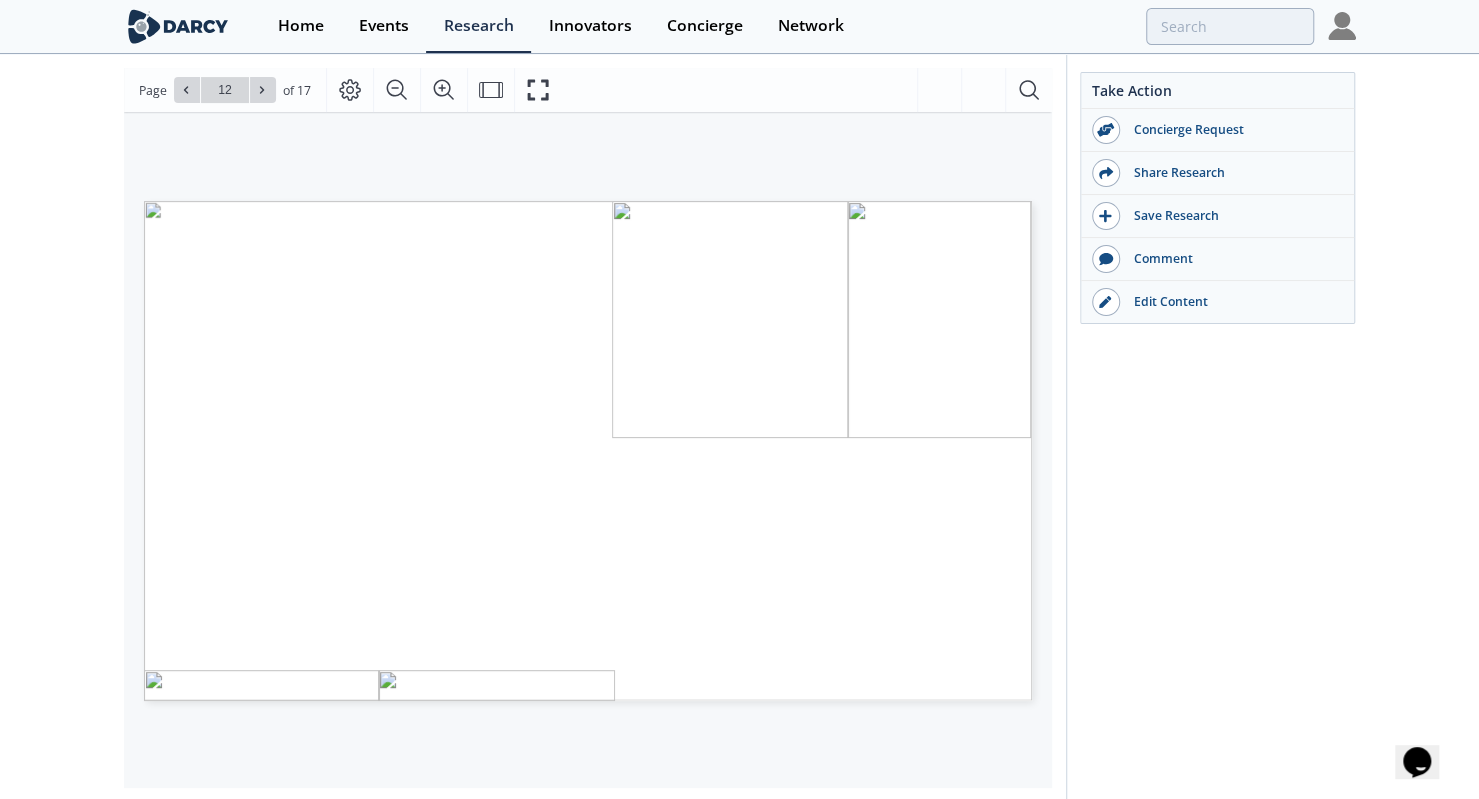 type on "13" 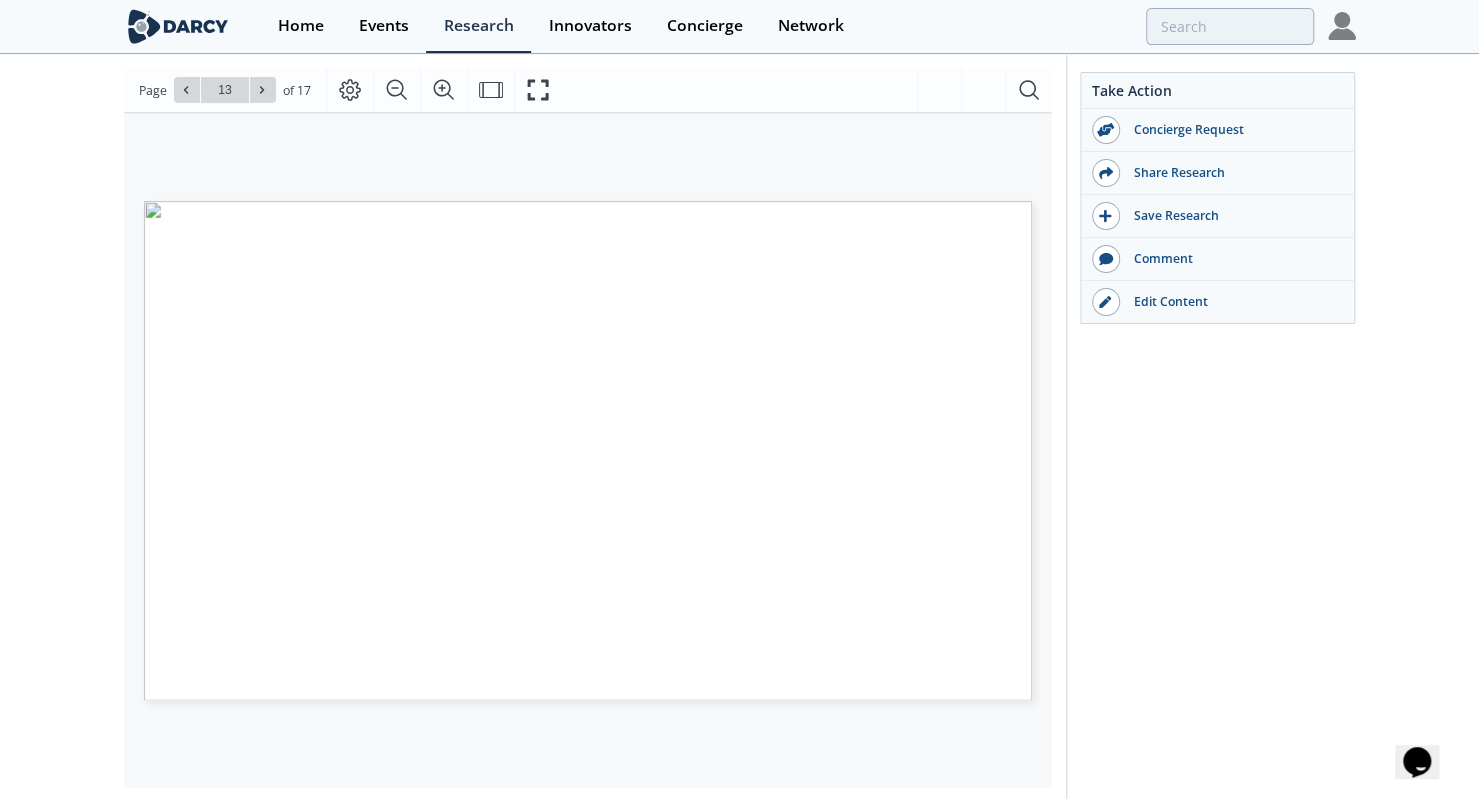 type on "14" 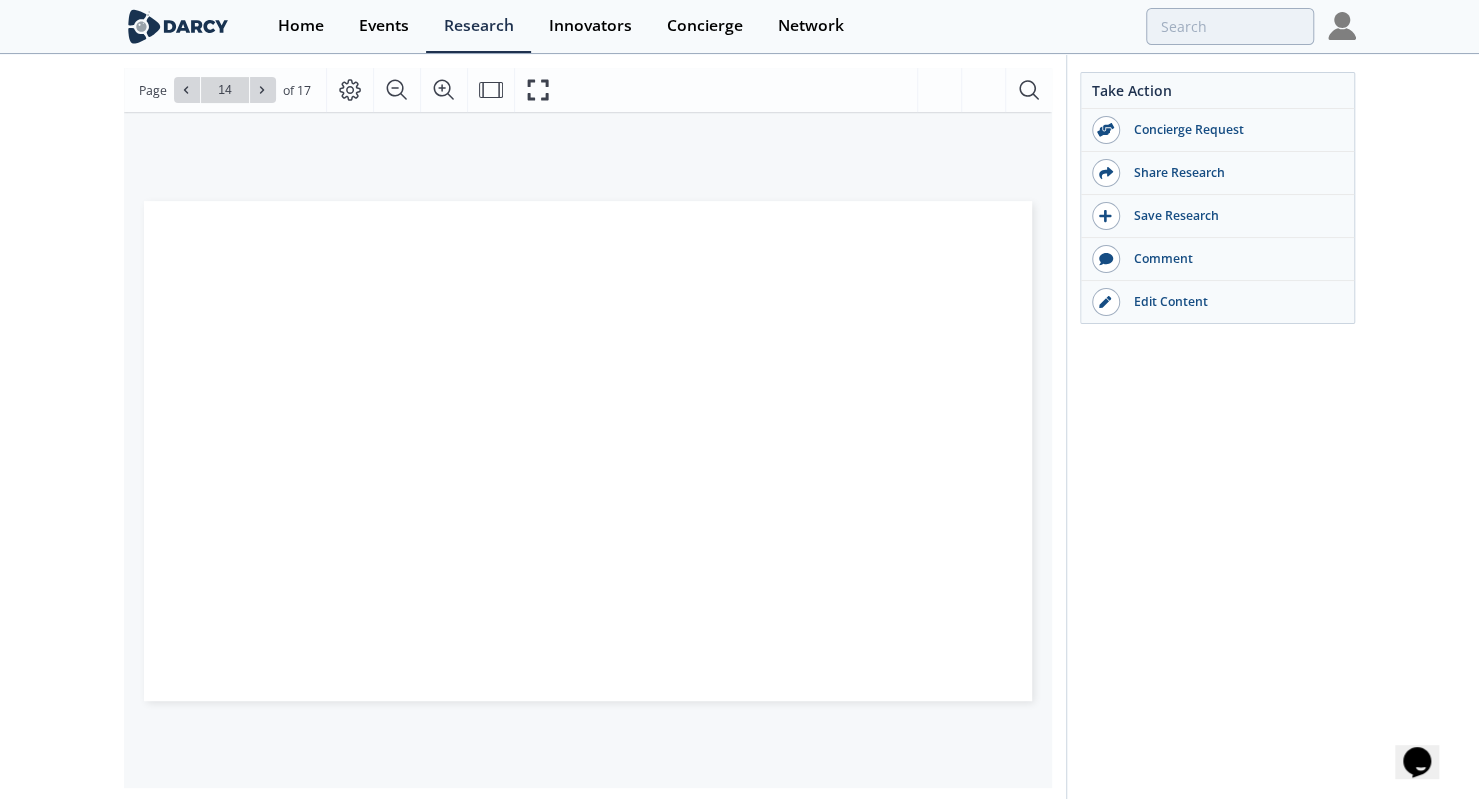 type on "15" 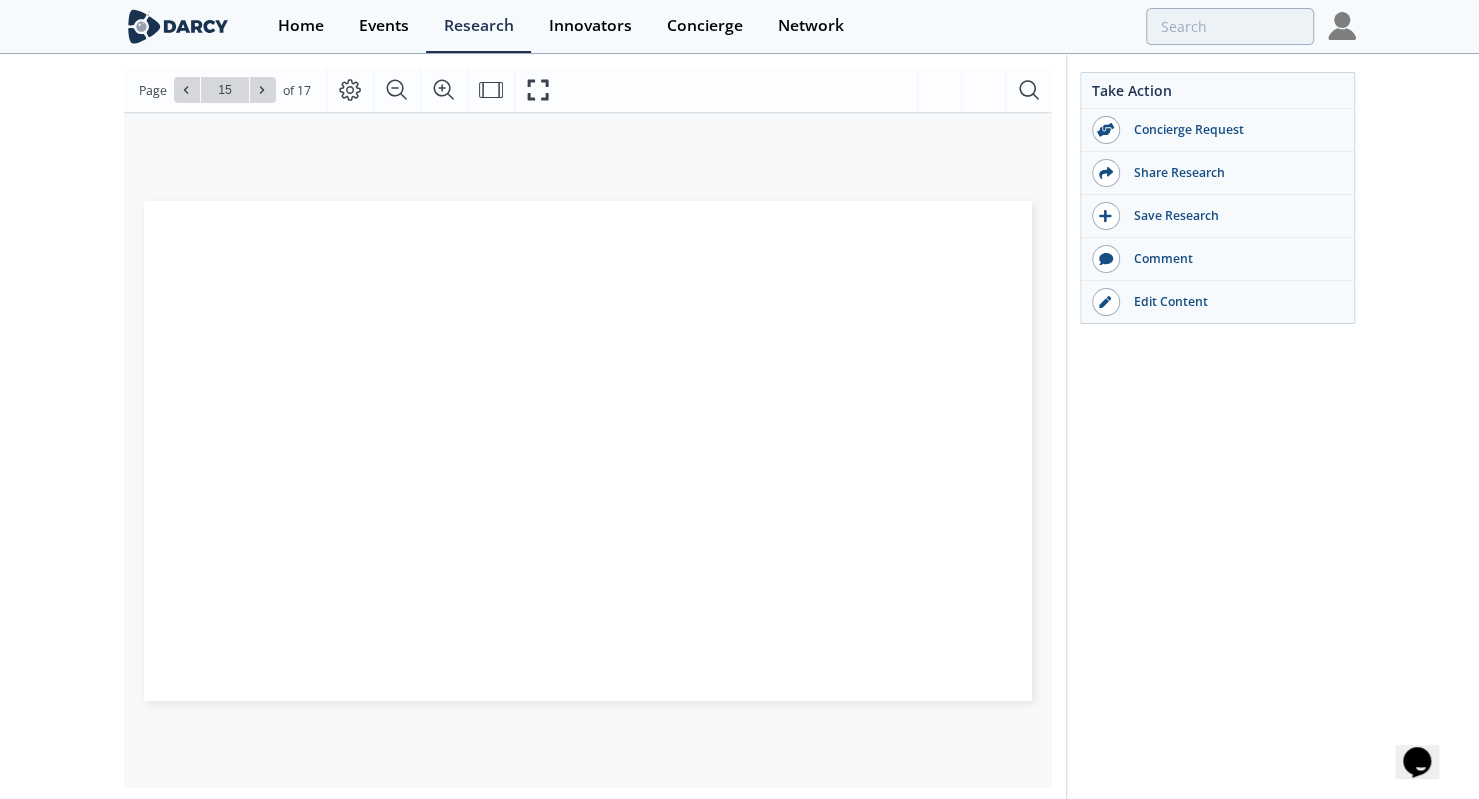 type on "16" 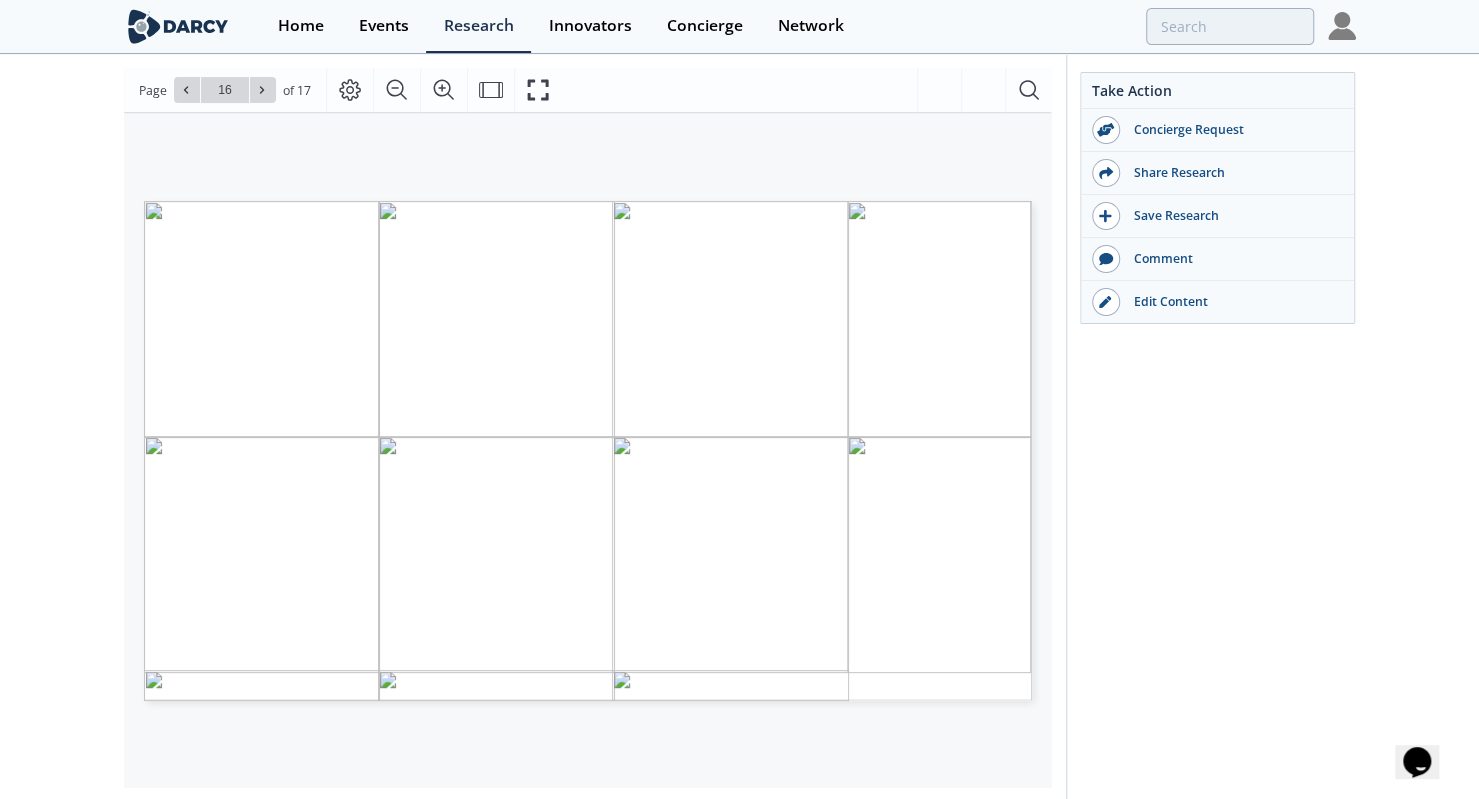 type on "17" 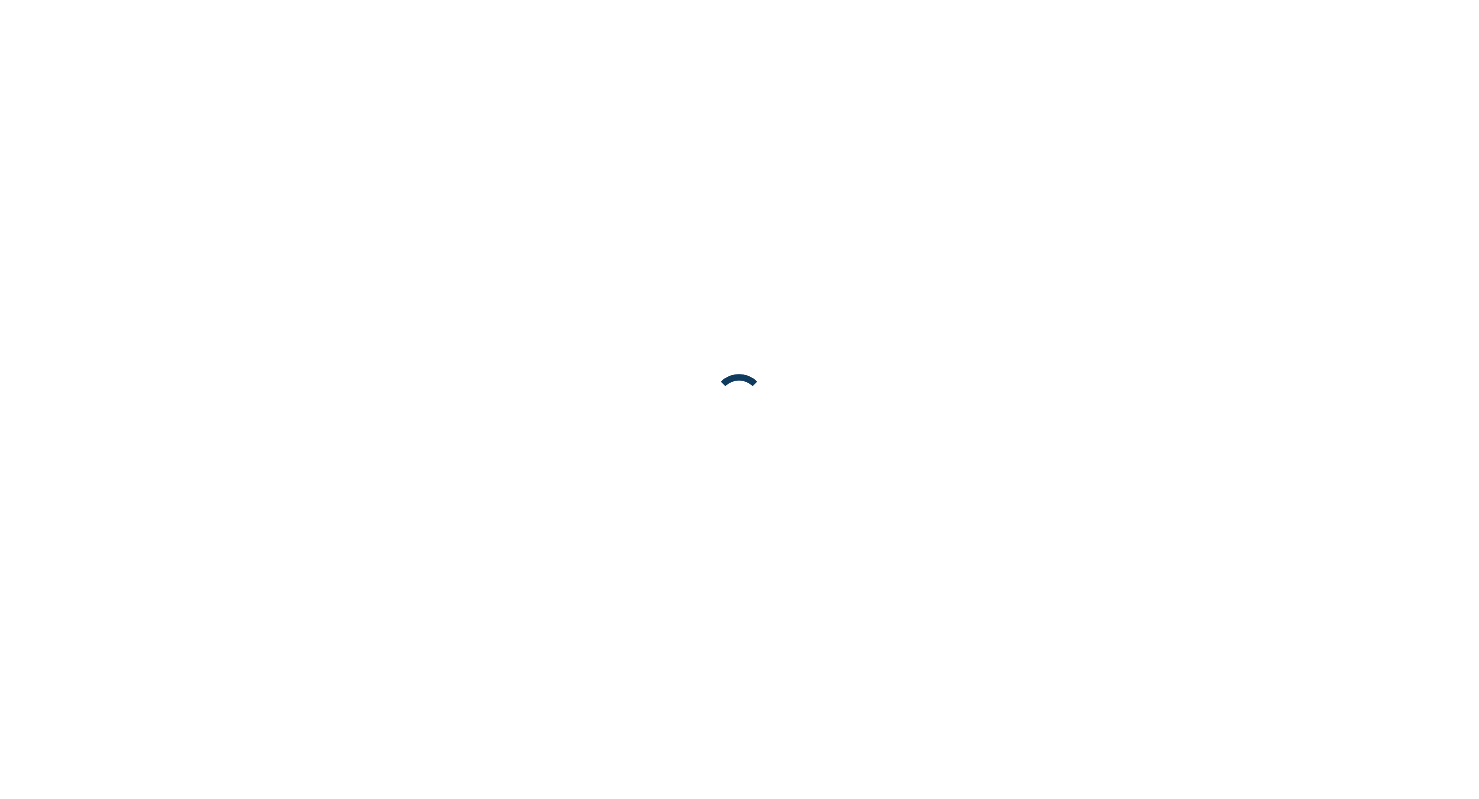 scroll, scrollTop: 0, scrollLeft: 0, axis: both 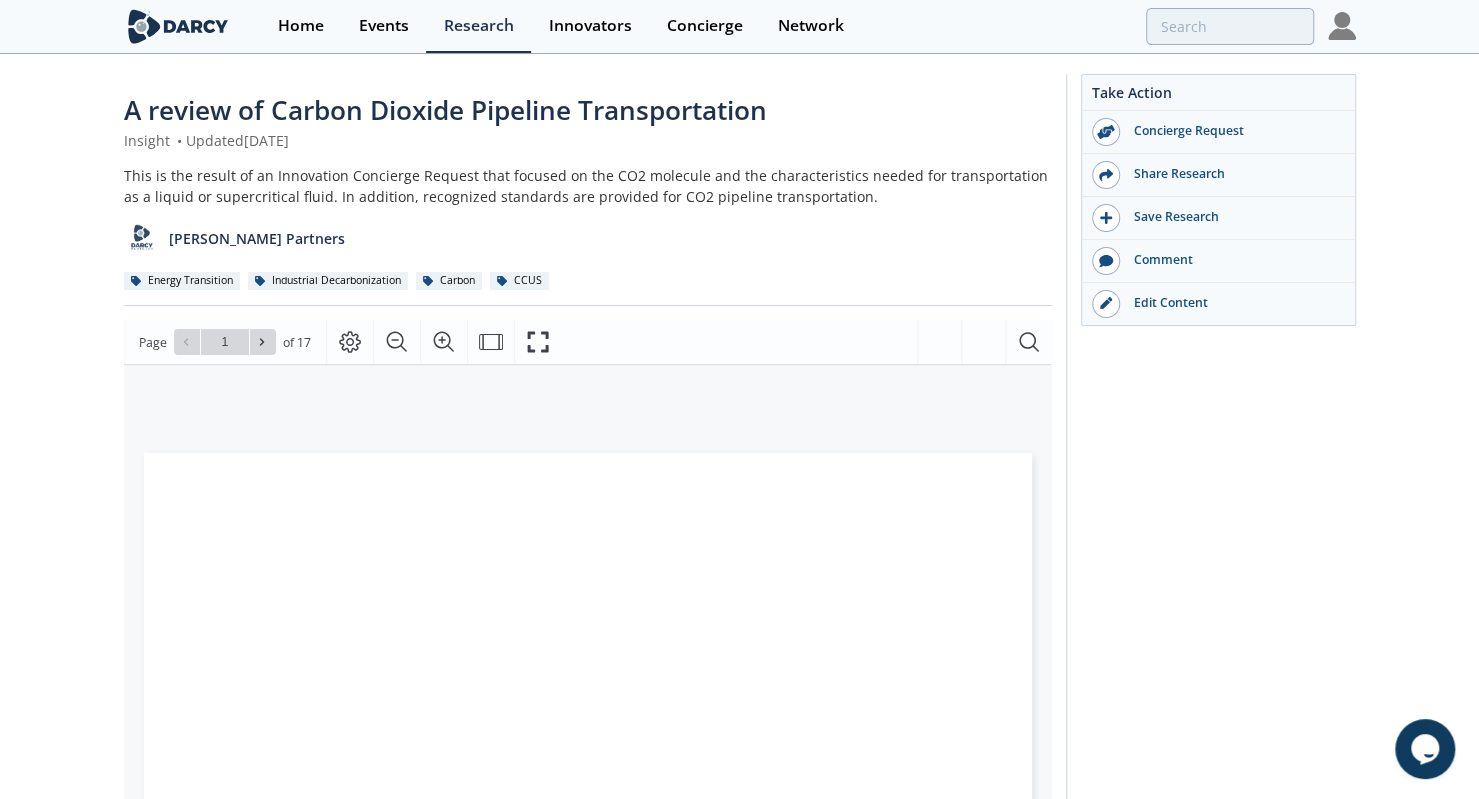 click on "Home
Events
Research
Innovators
Concierge
Network" at bounding box center [807, 26] 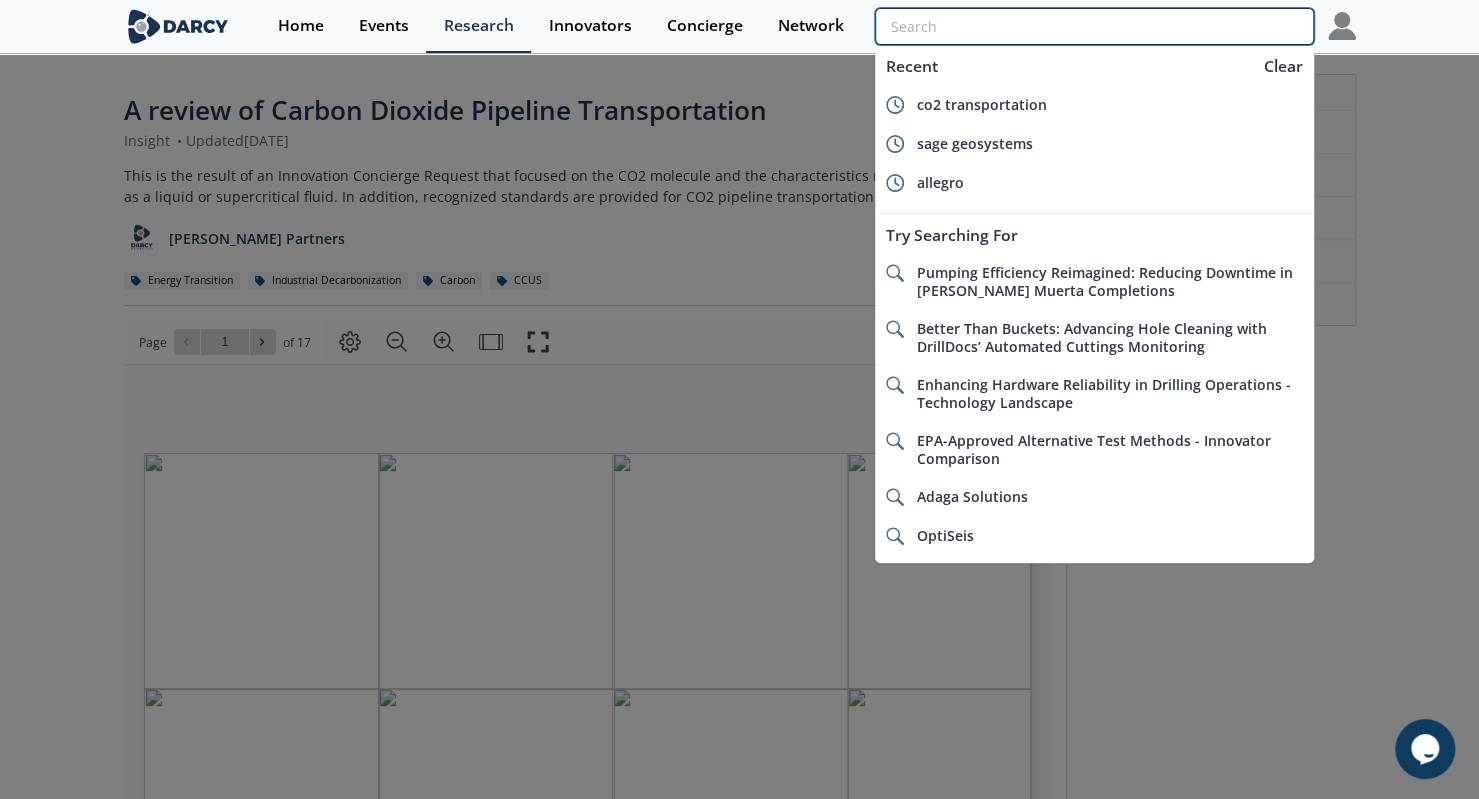 click at bounding box center (1094, 26) 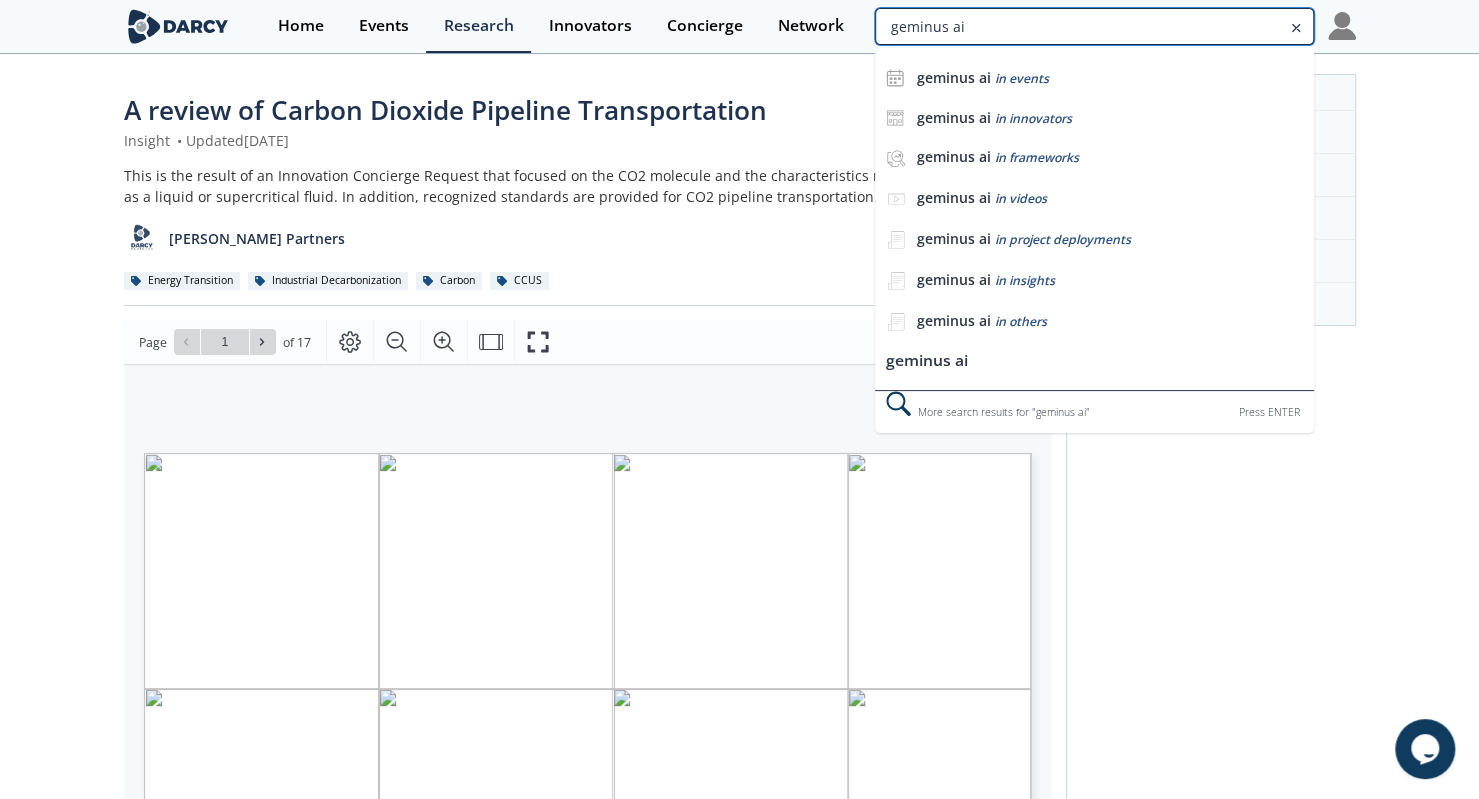 type on "geminus ai" 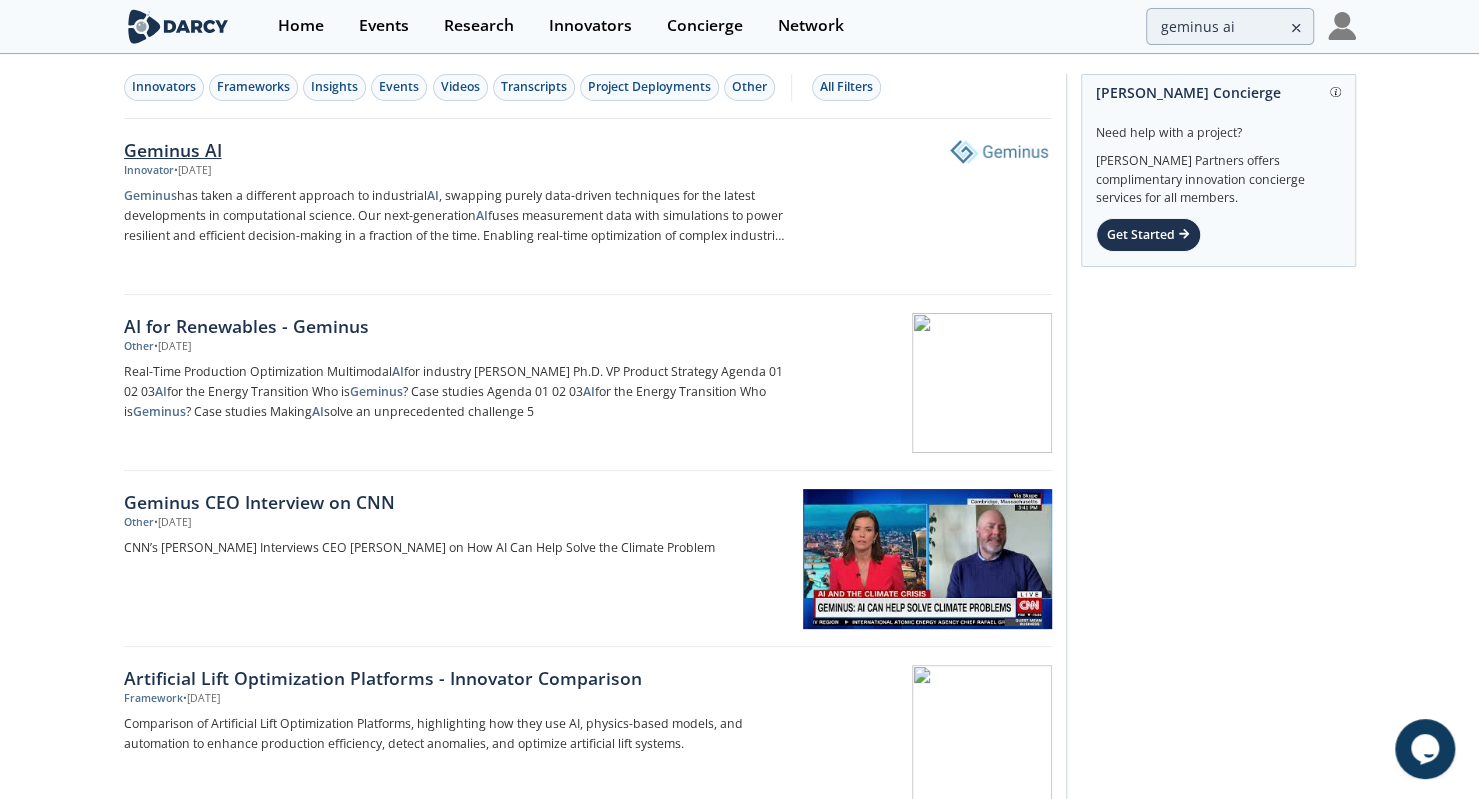 click on "Geminus AI" at bounding box center [455, 150] 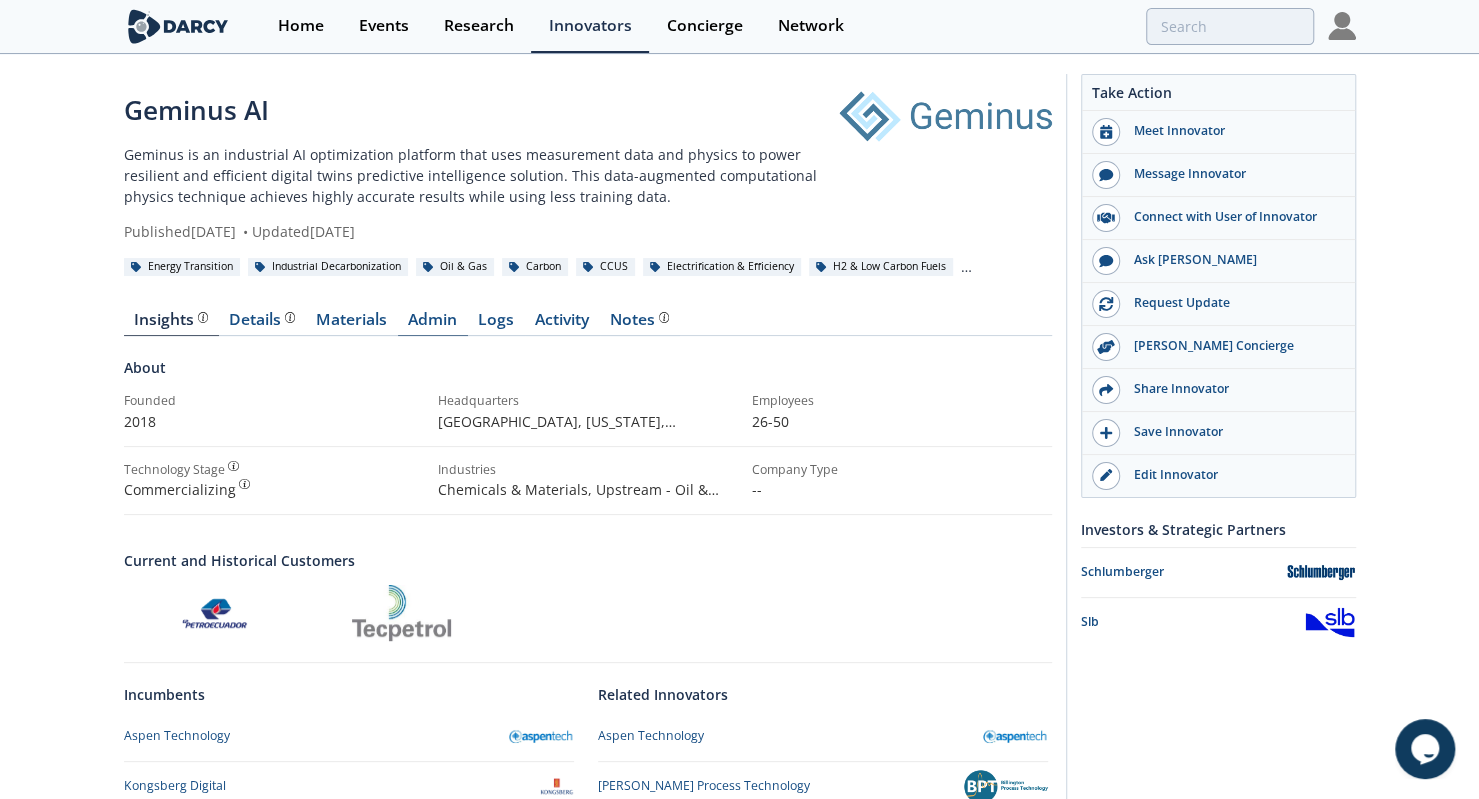 click on "Admin" at bounding box center [433, 324] 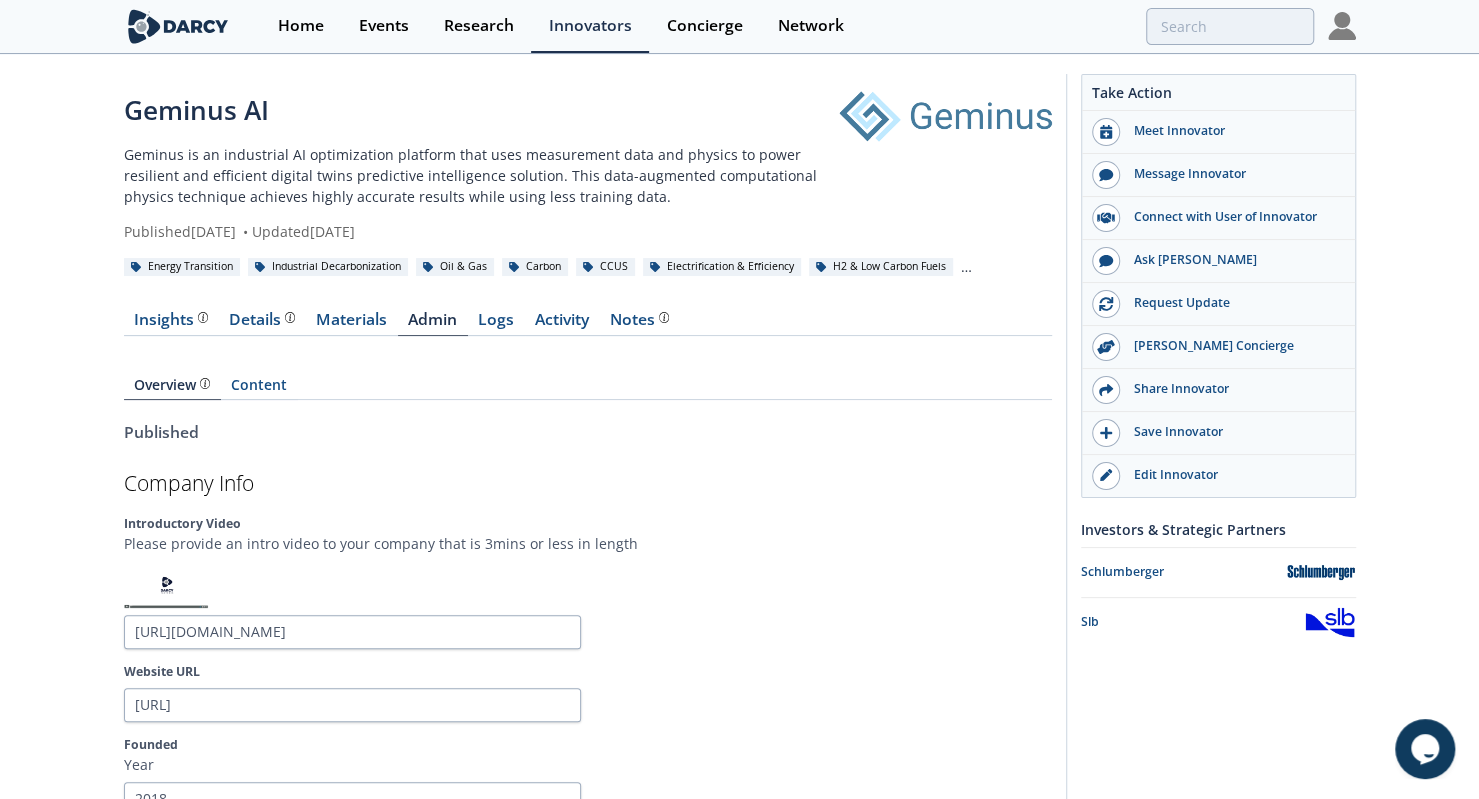 click on "Insights
Details
Materials
Admin
Logs
Activity
Notes
Overview" at bounding box center (588, 3541) 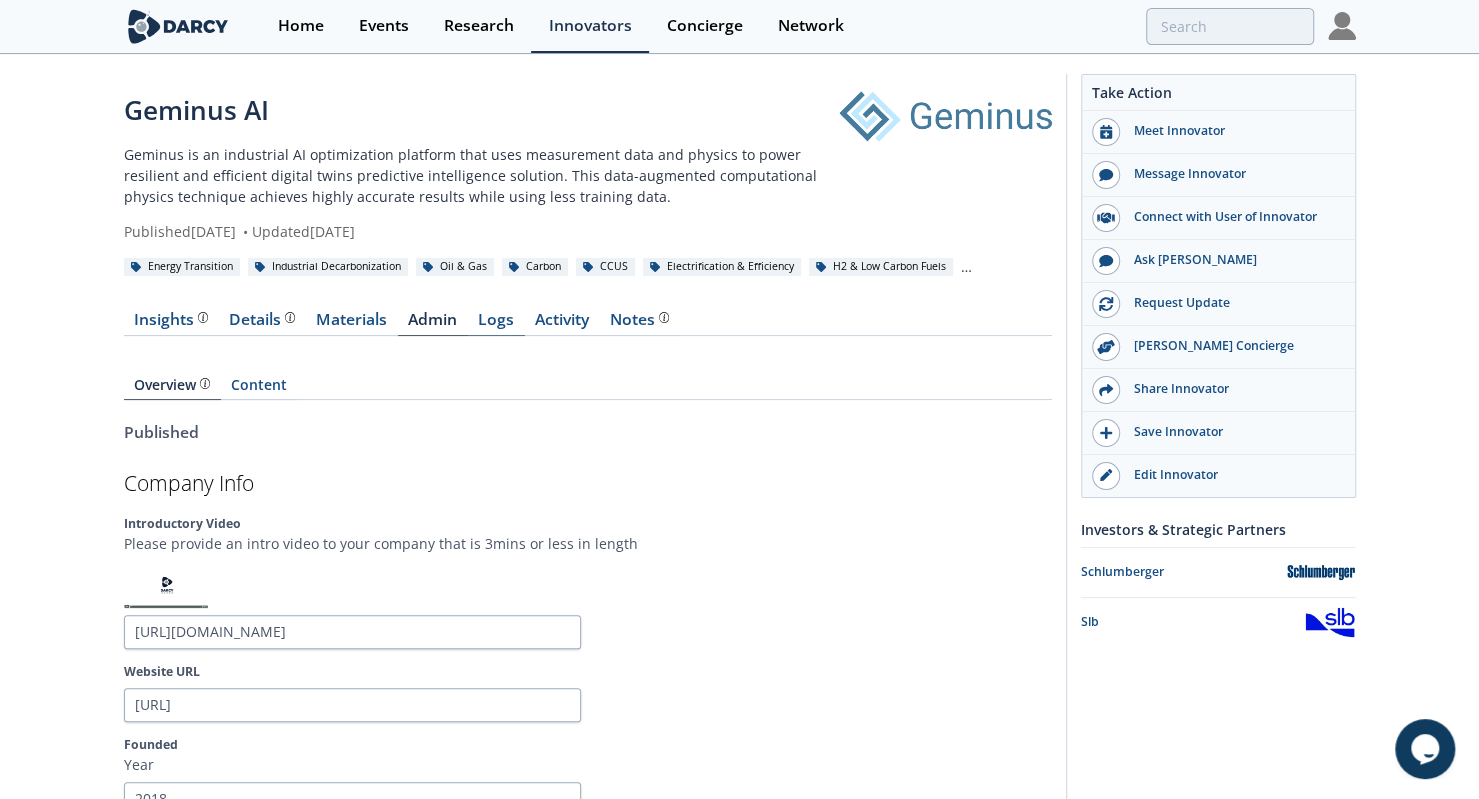 click on "Logs" at bounding box center (496, 324) 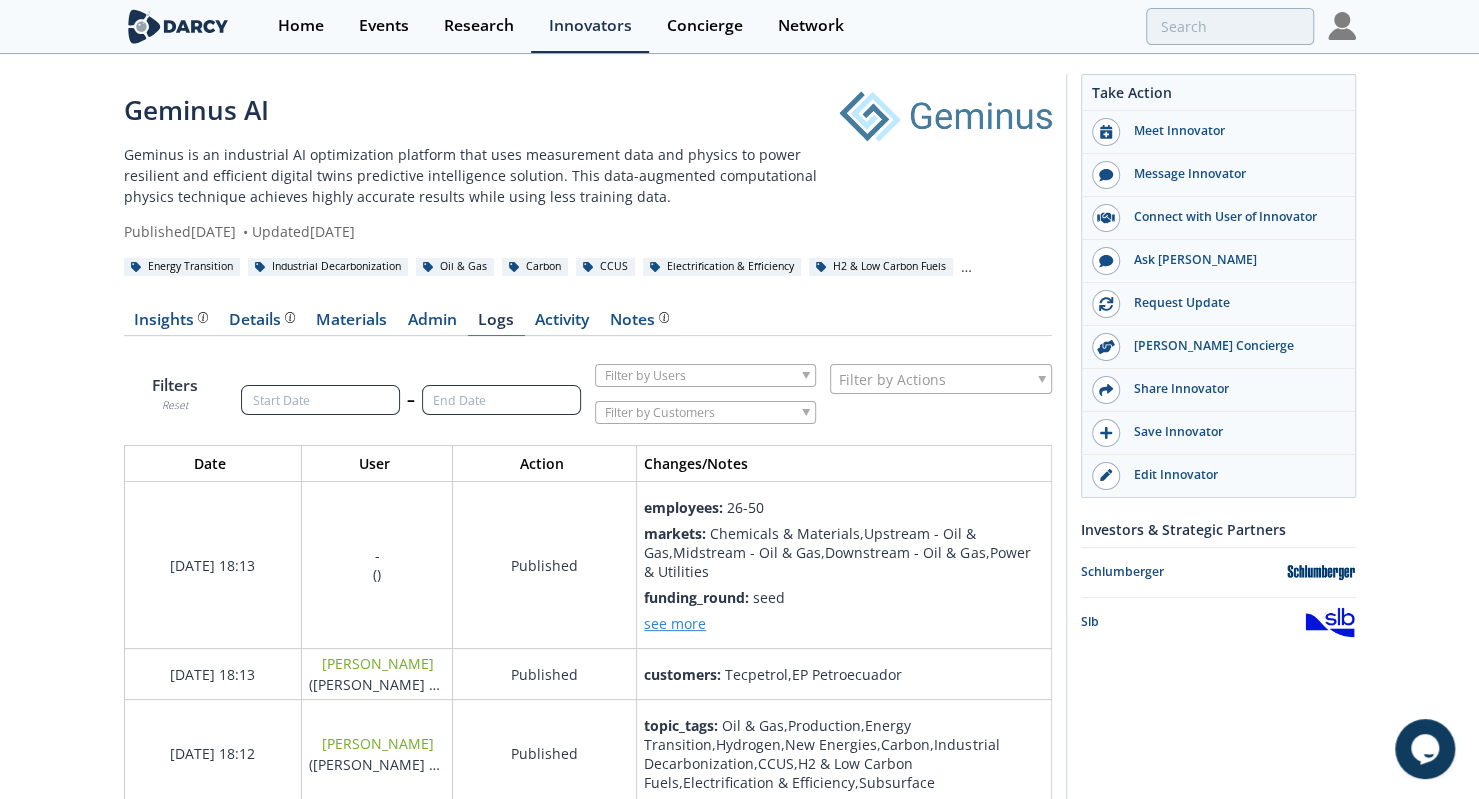 scroll, scrollTop: 10, scrollLeft: 10, axis: both 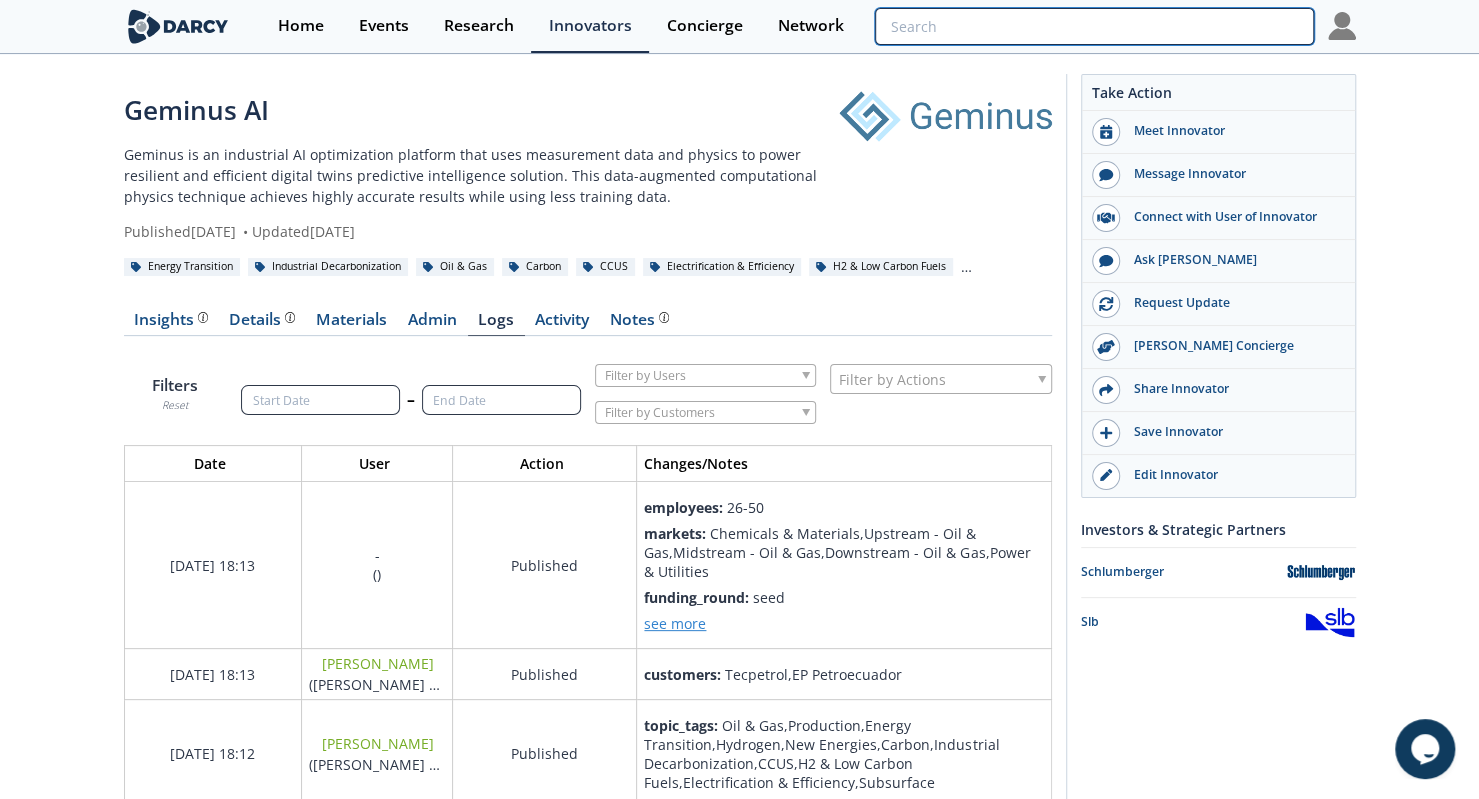 click at bounding box center (1094, 26) 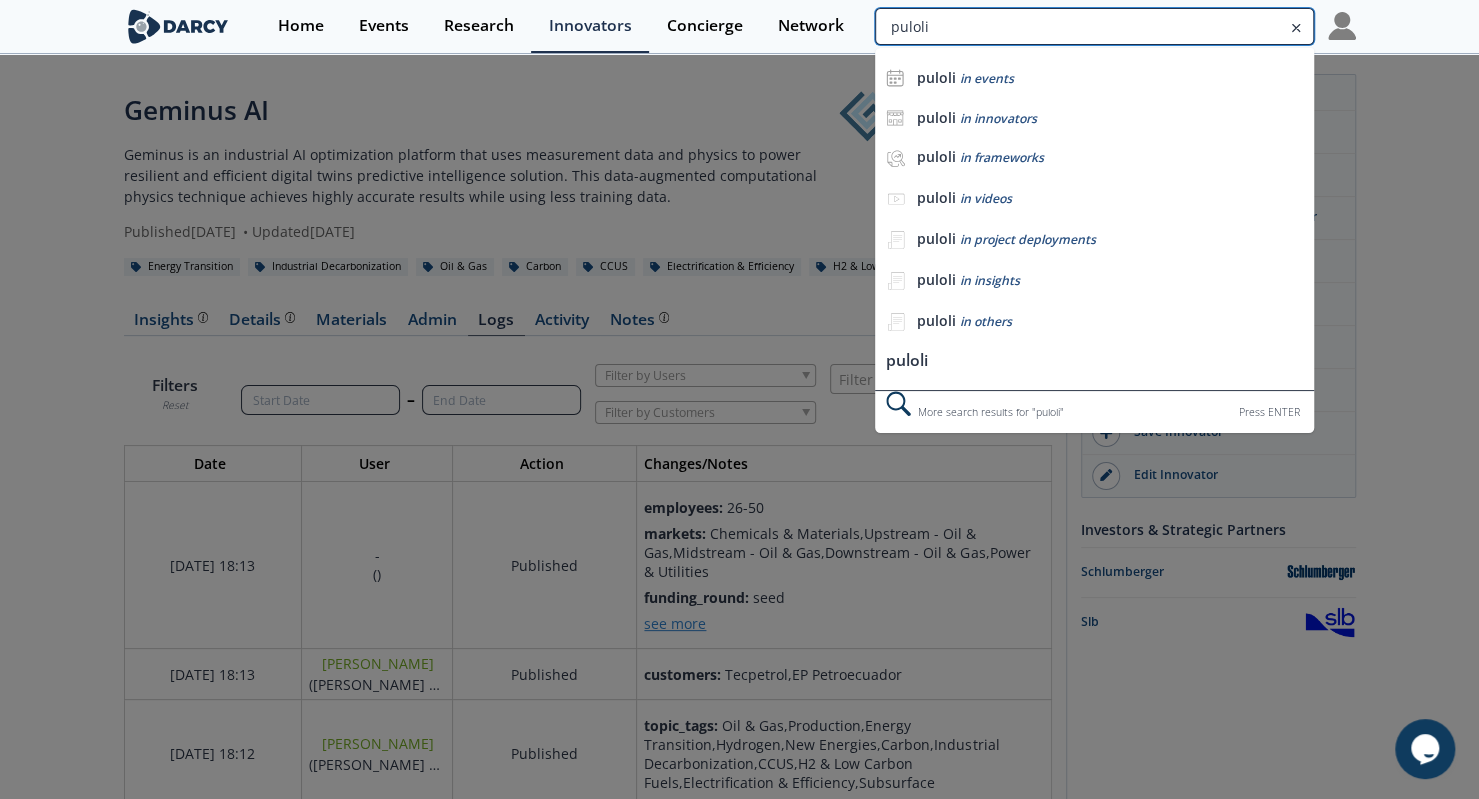 type on "puloli" 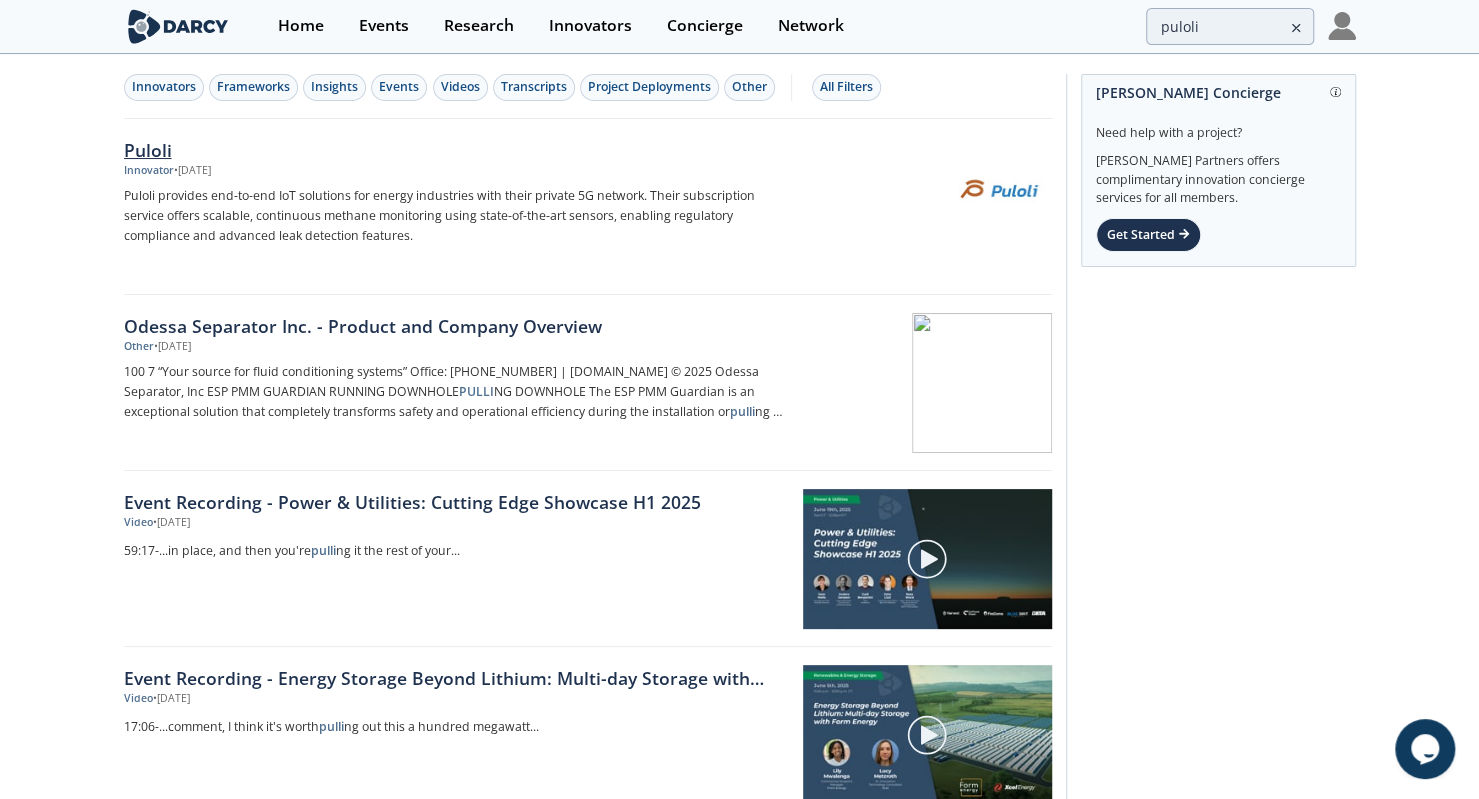 click on "Puloli
Innovator
•  Mar 19, 2023
Puloli provides end-to-end IoT solutions for energy industries with their private 5G network. Their subscription service offers scalable, continuous methane monitoring using state-of-the-art sensors, enabling regulatory compliance and advanced leak detection features." at bounding box center [462, 207] 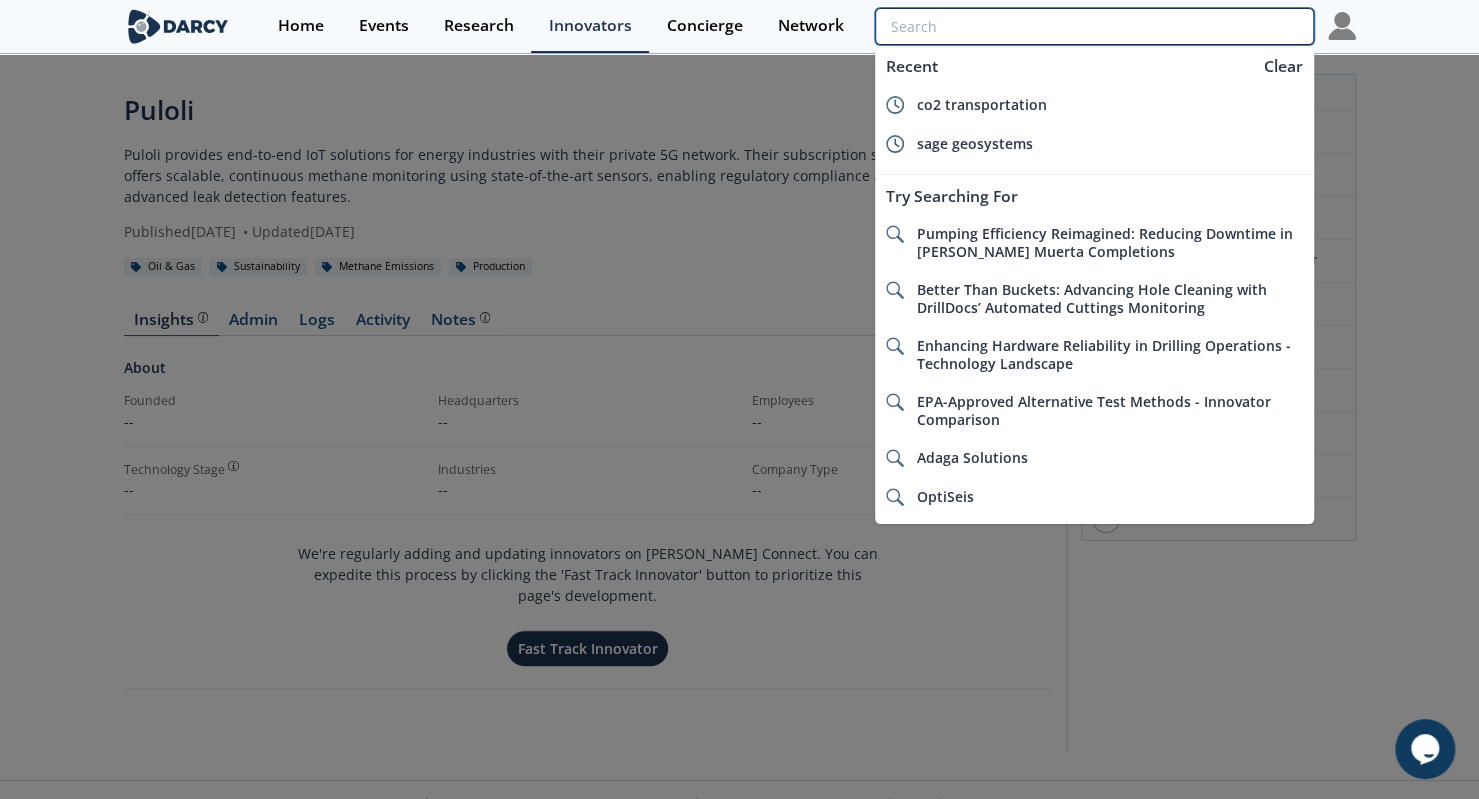 click at bounding box center (1094, 26) 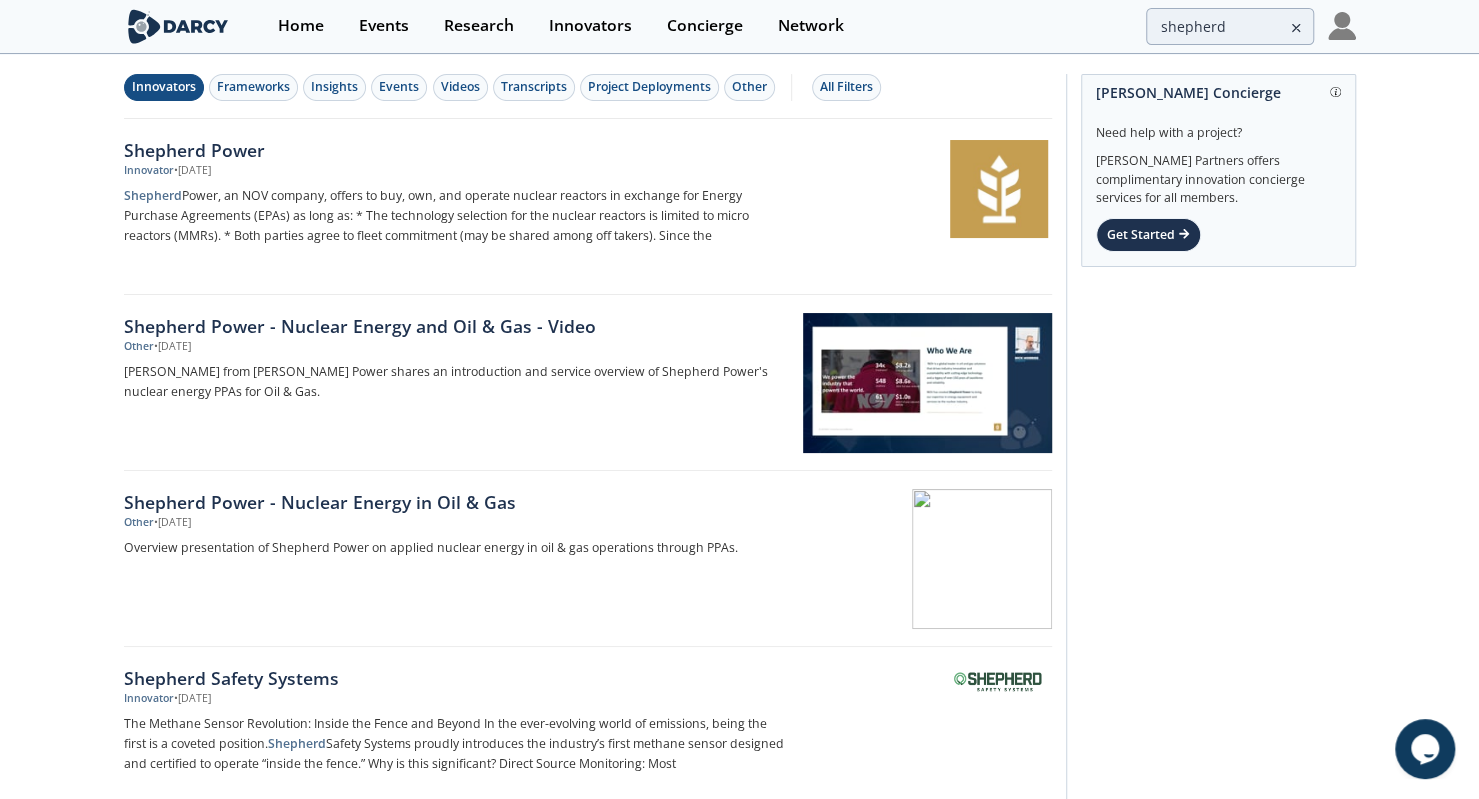 click on "Innovators" at bounding box center [164, 87] 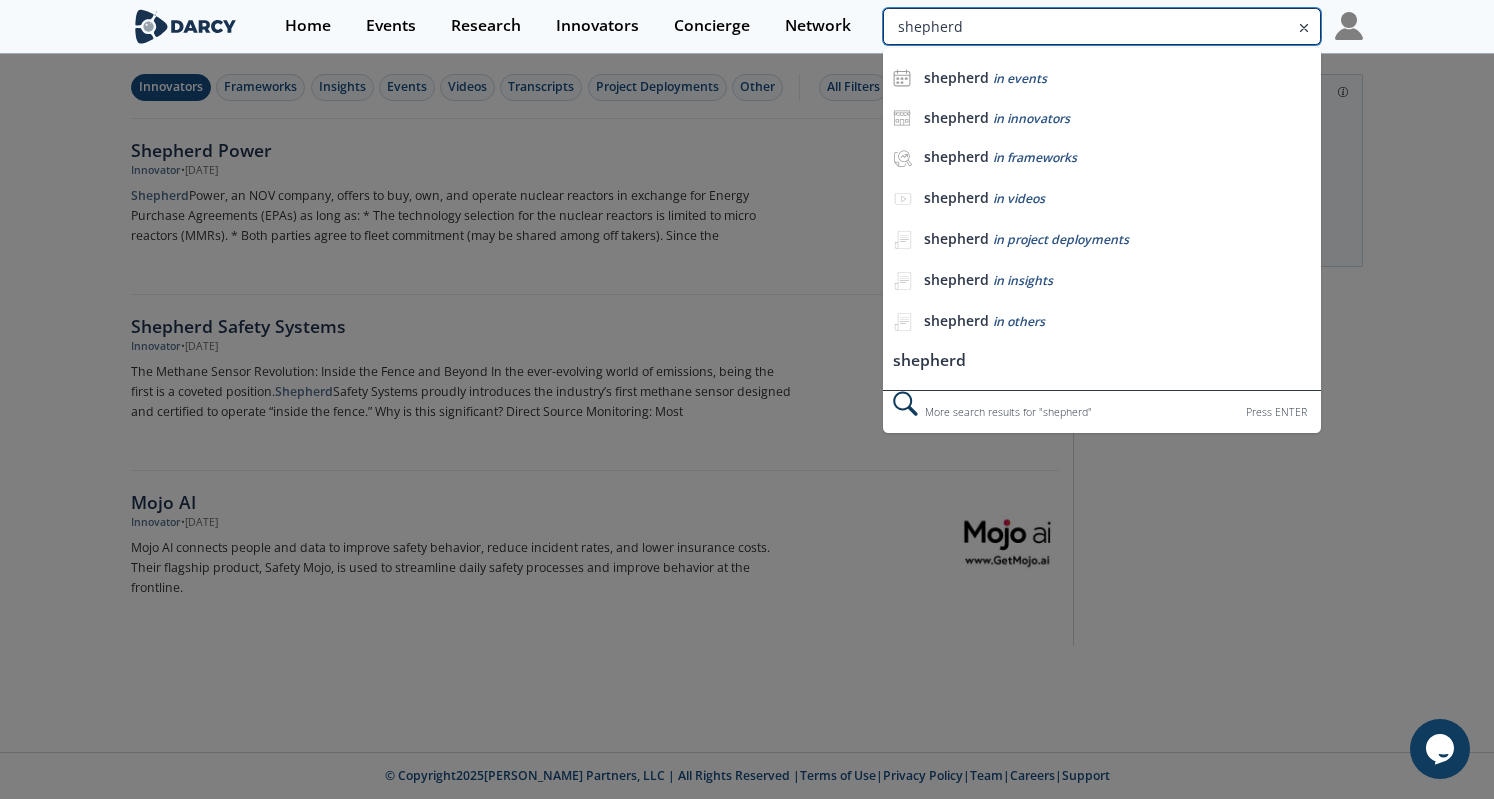 click on "shepherd" at bounding box center [1102, 26] 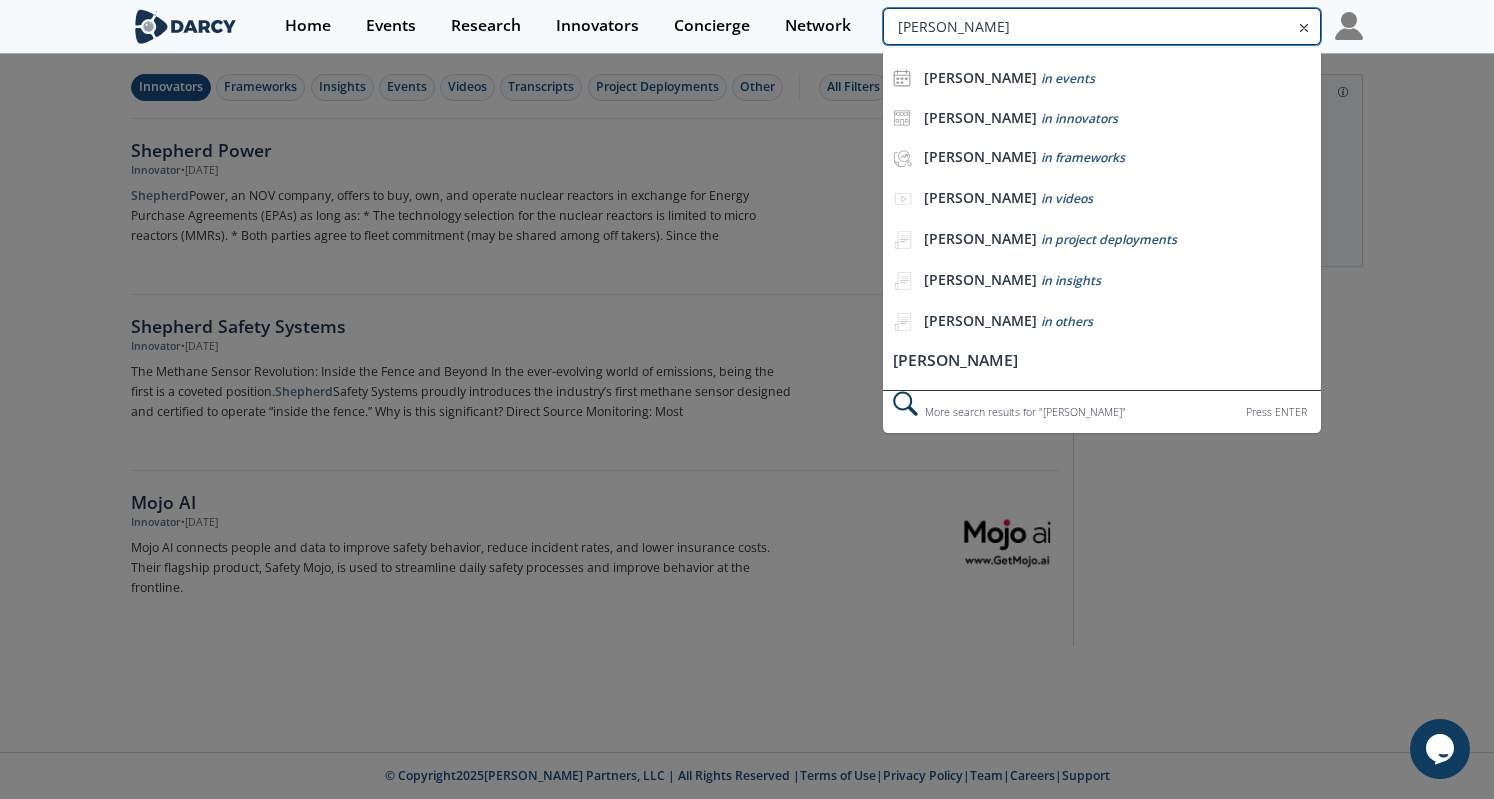 type on "shephard" 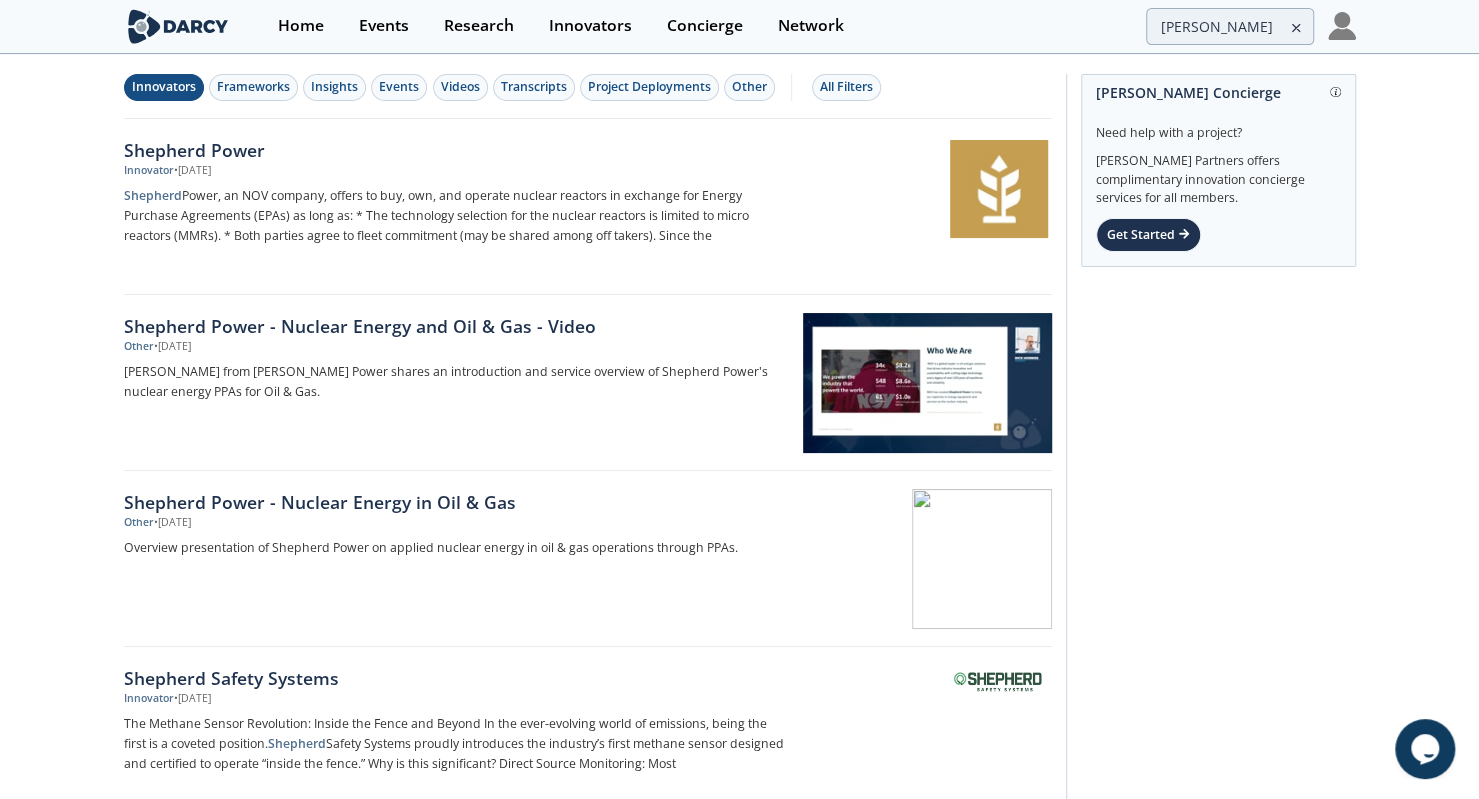 click on "Innovators" at bounding box center [164, 87] 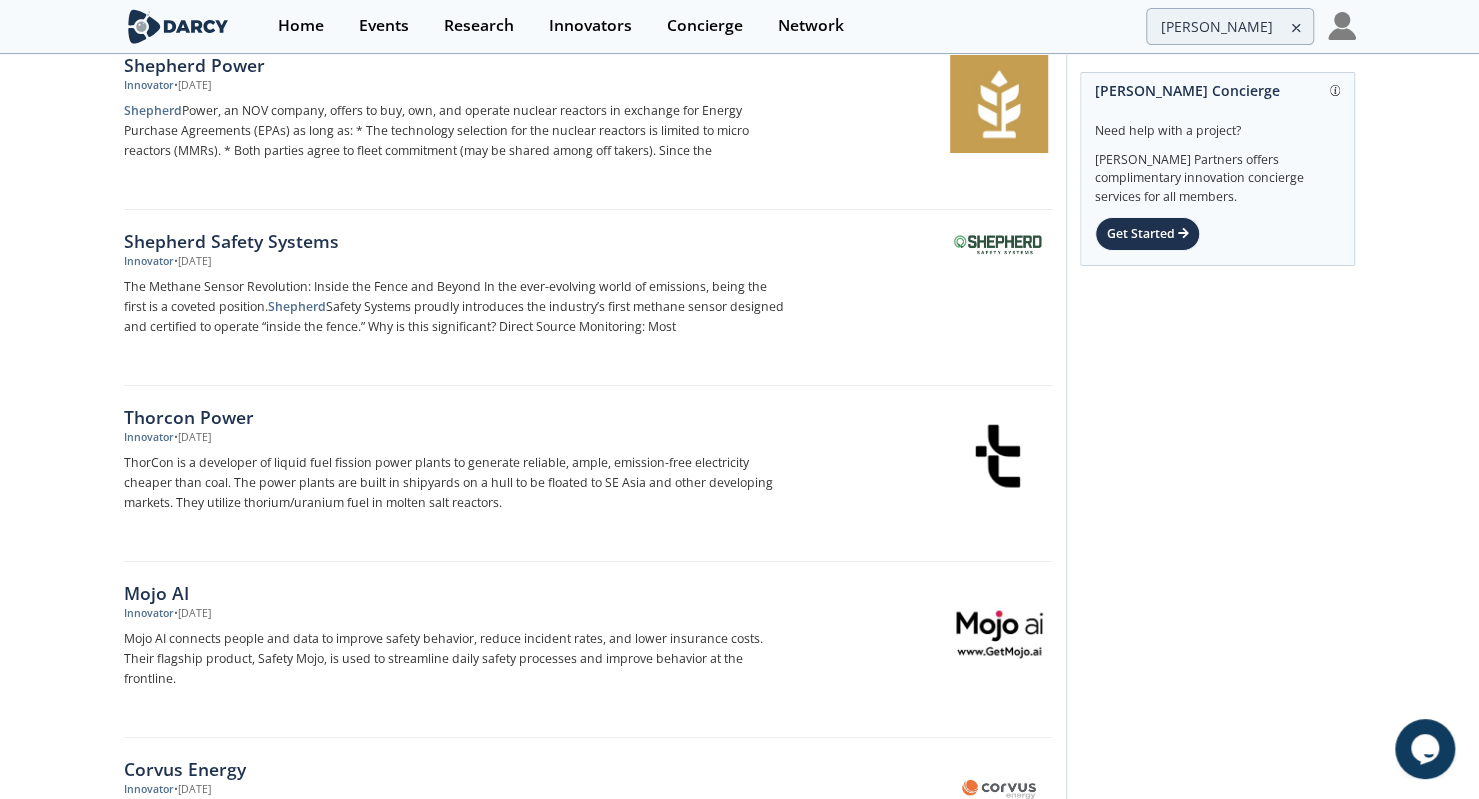 scroll, scrollTop: 0, scrollLeft: 0, axis: both 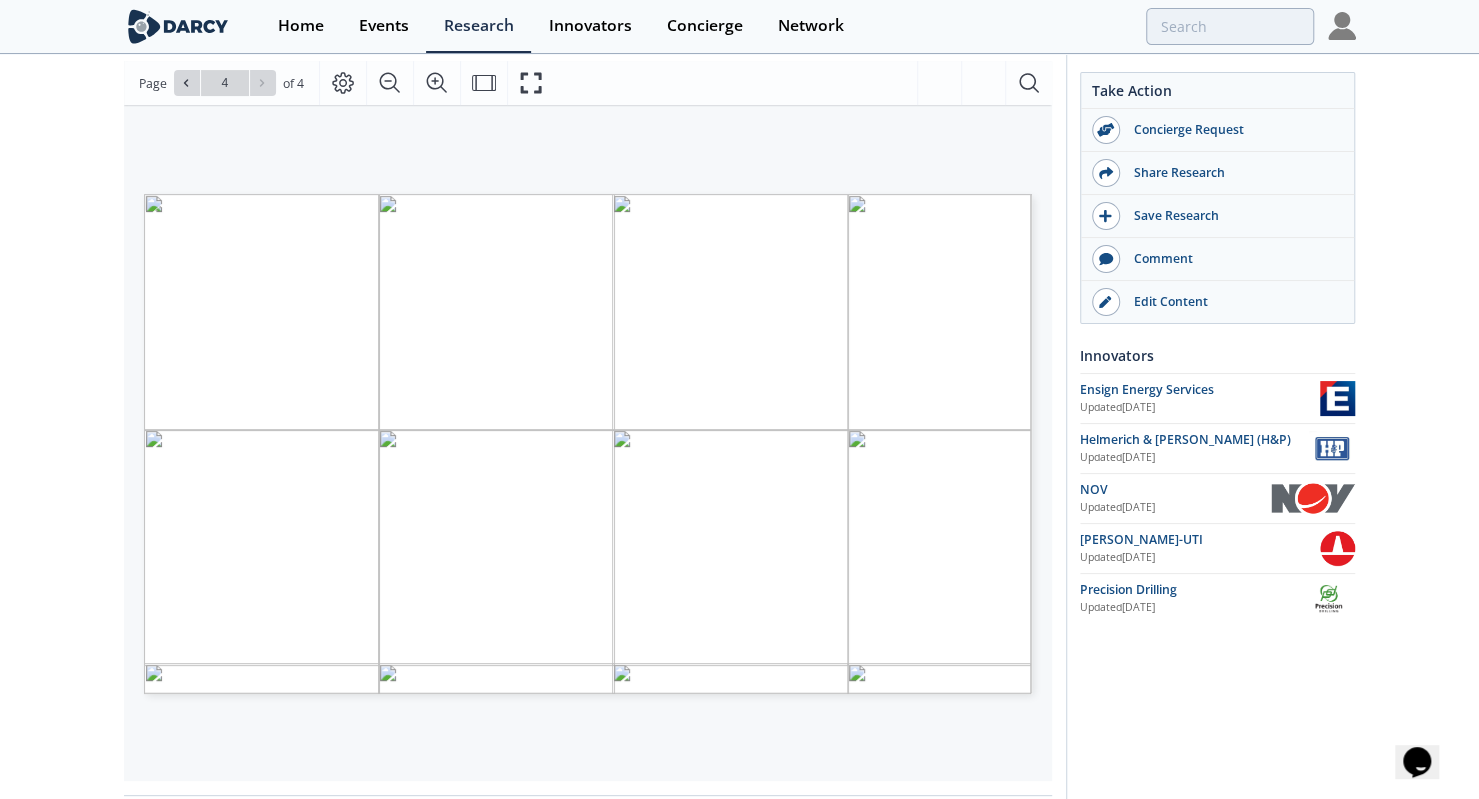 type on "3" 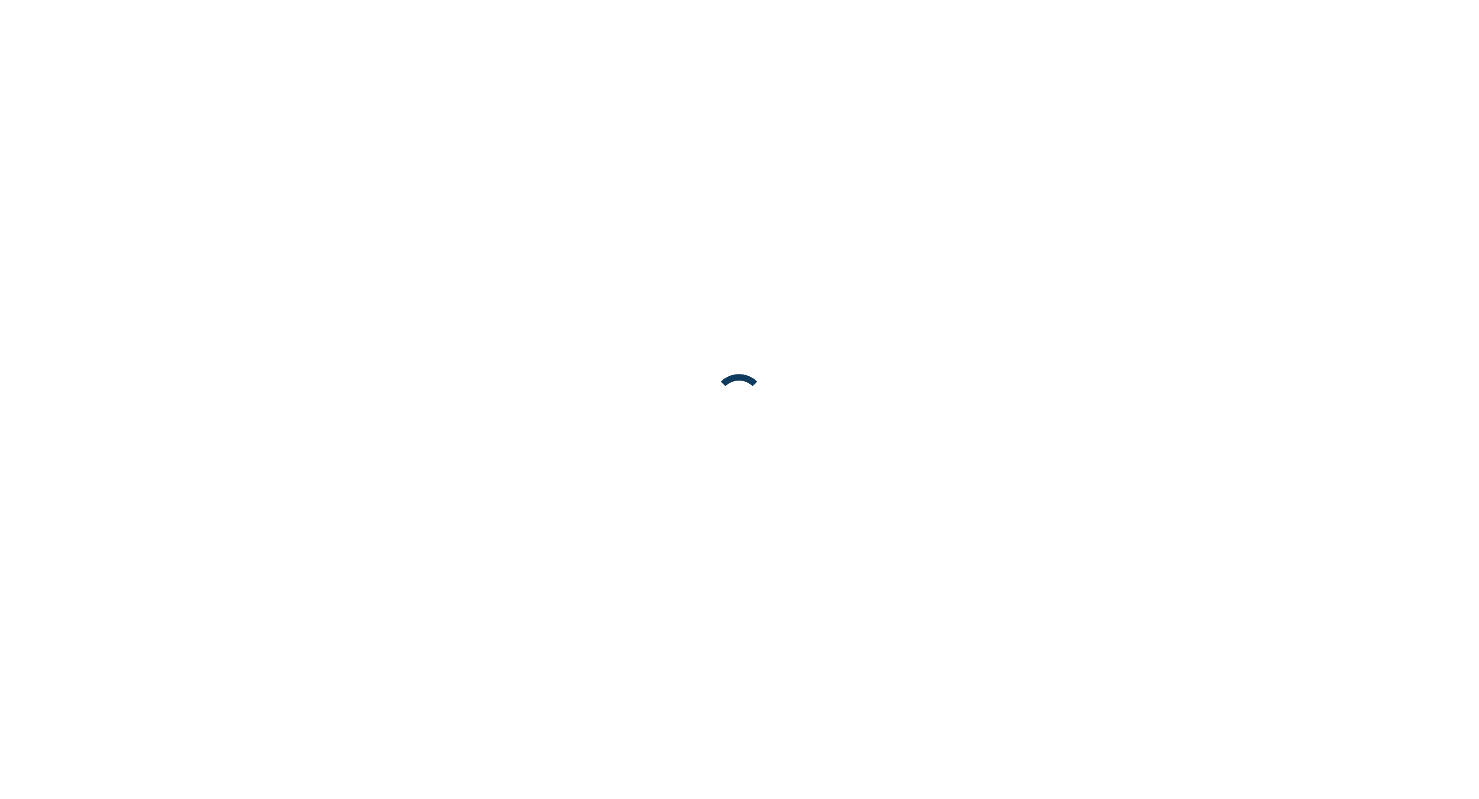 scroll, scrollTop: 0, scrollLeft: 0, axis: both 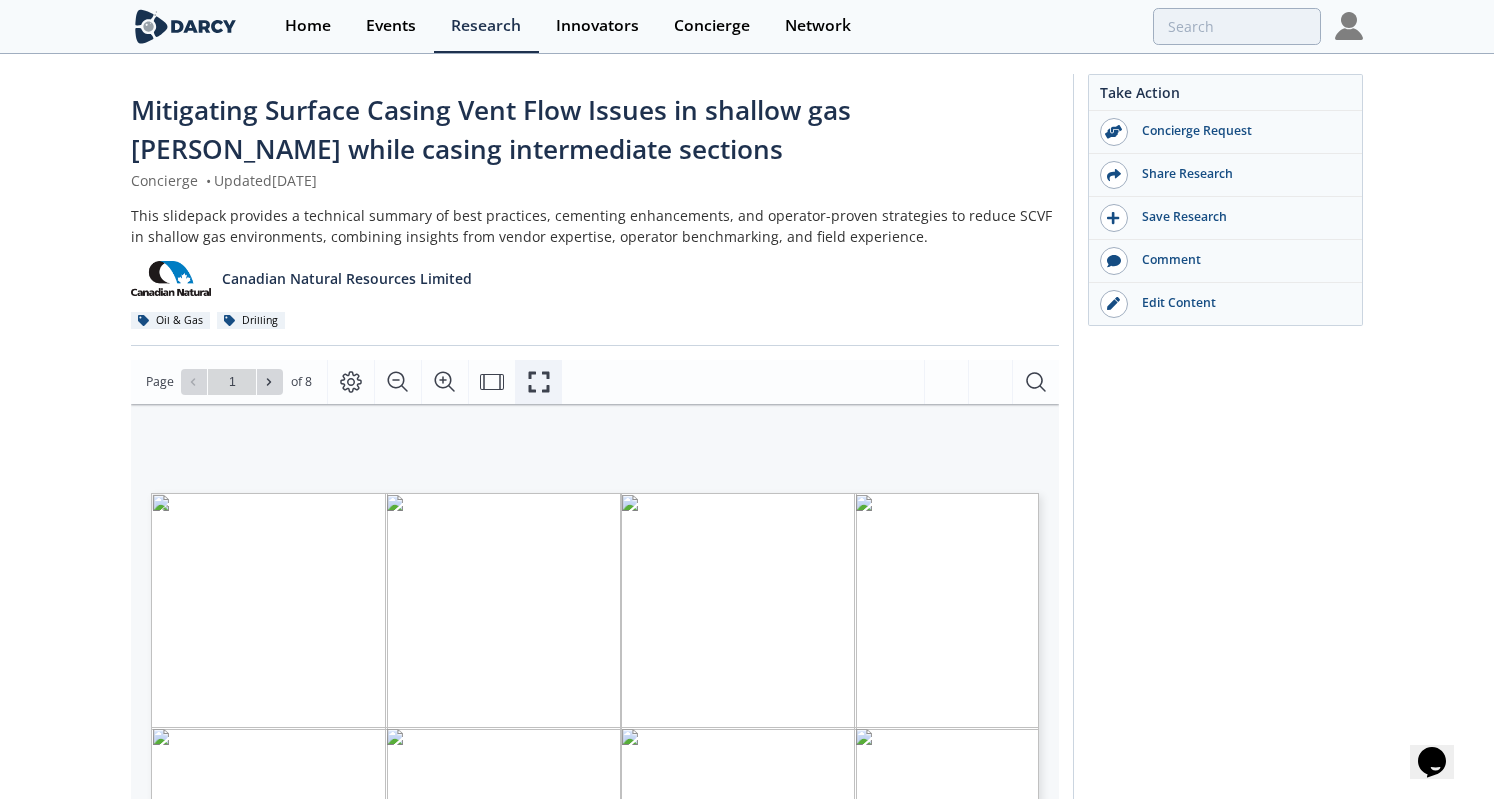 click at bounding box center [538, 382] 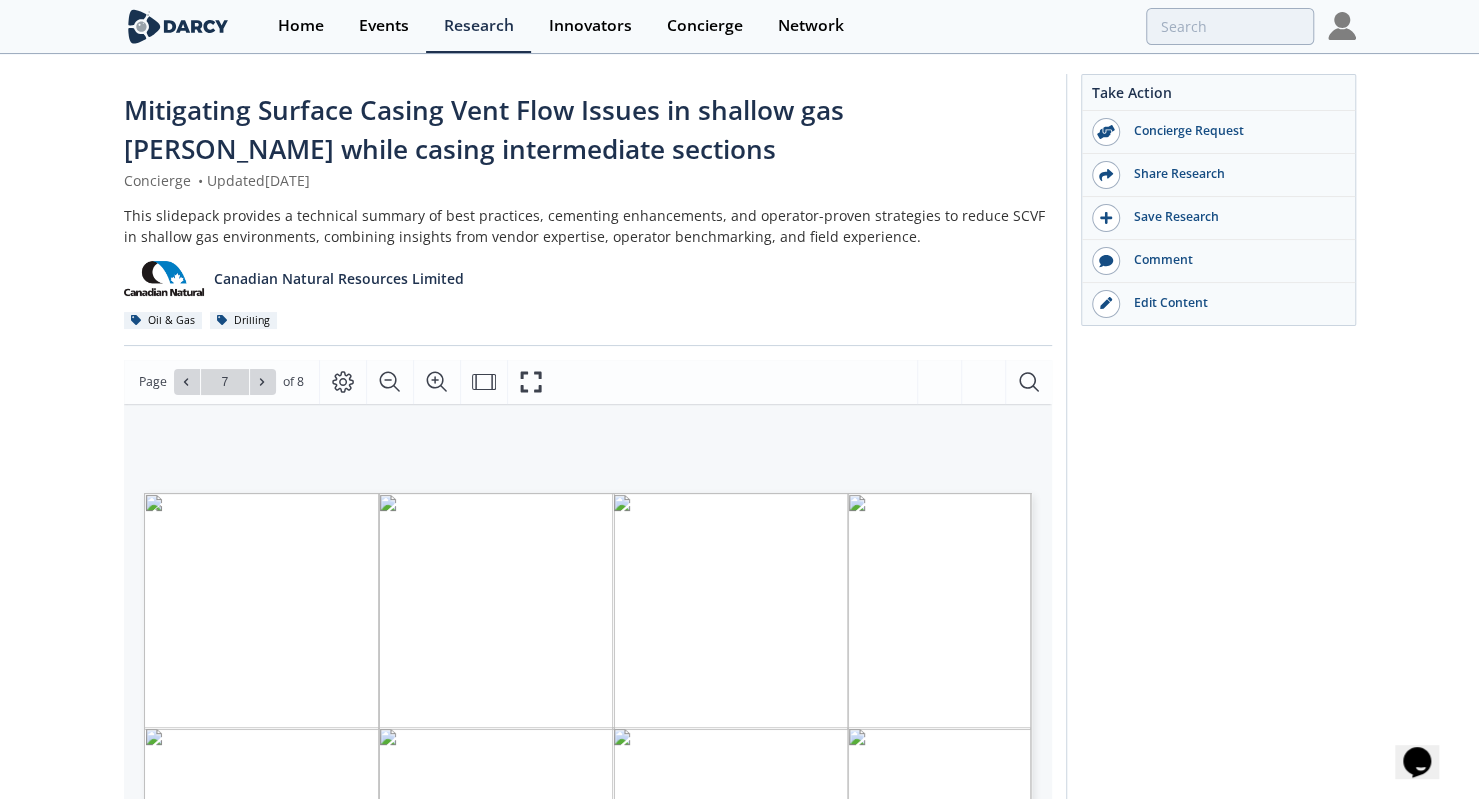 click on "Home
Events
Research
Innovators
Concierge
Network" at bounding box center (807, 26) 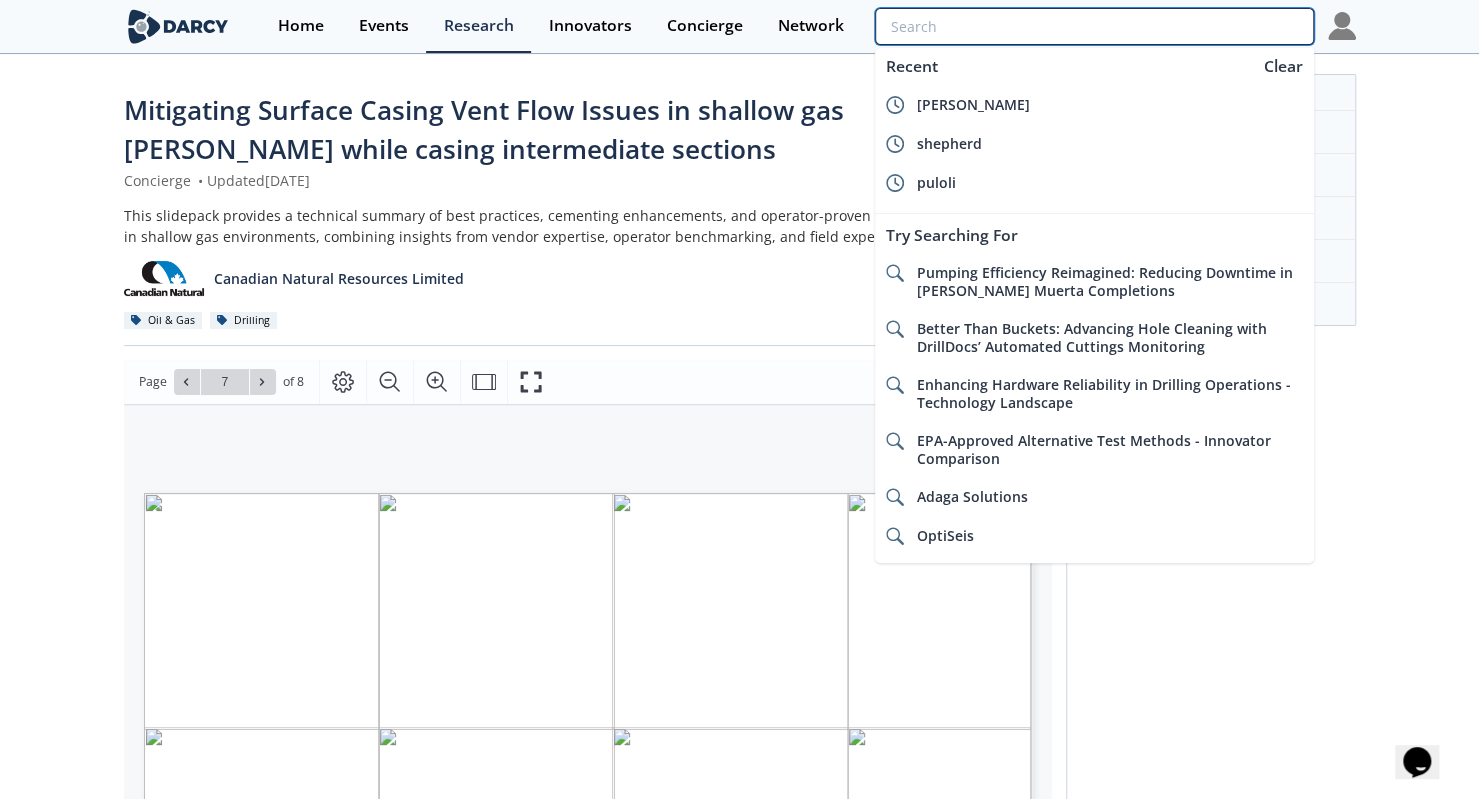 click at bounding box center (1094, 26) 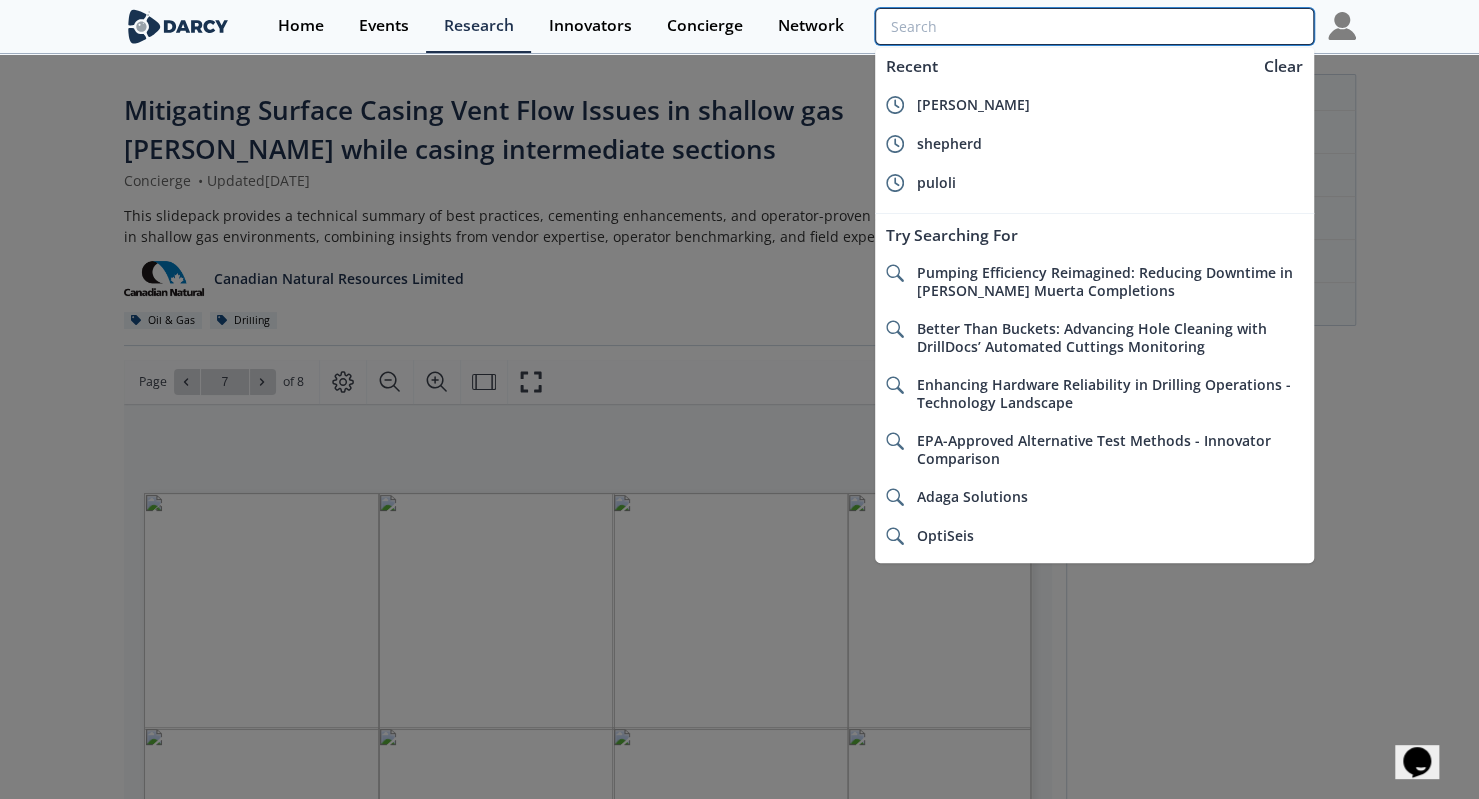 paste on "URTeC Recap & Buoyant Proppant Deep-dive" 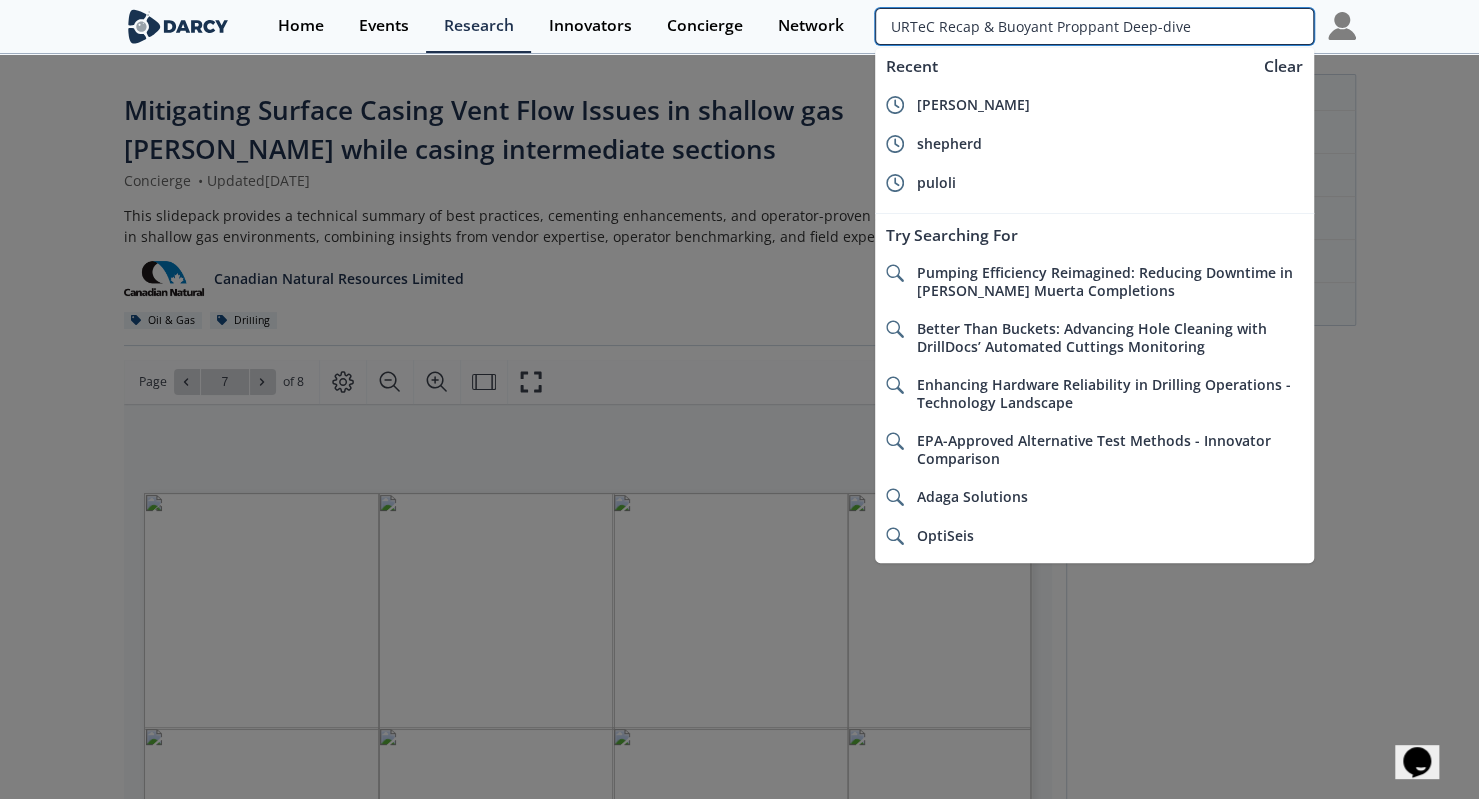 type on "URTeC Recap & Buoyant Proppant Deep-dive" 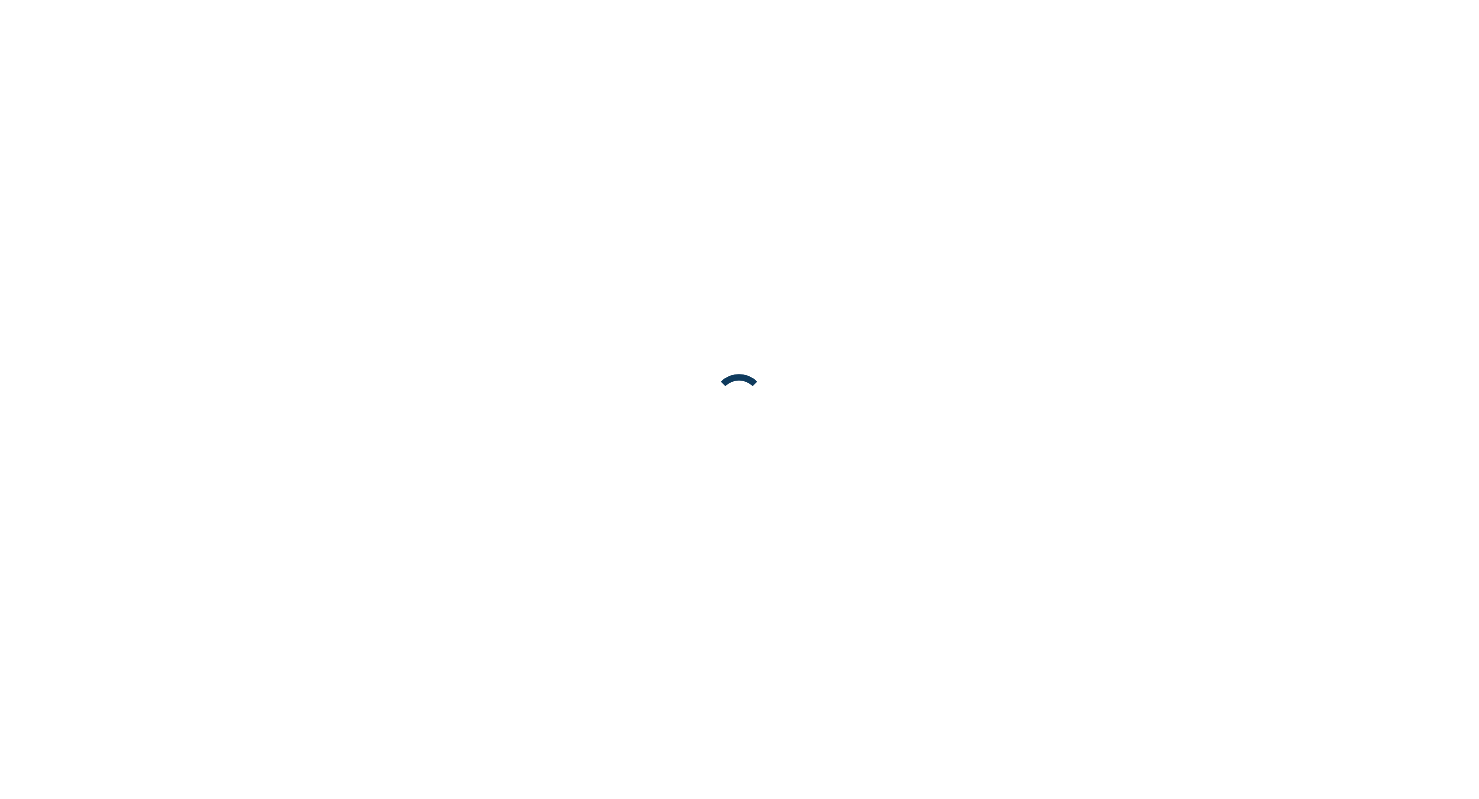 scroll, scrollTop: 0, scrollLeft: 0, axis: both 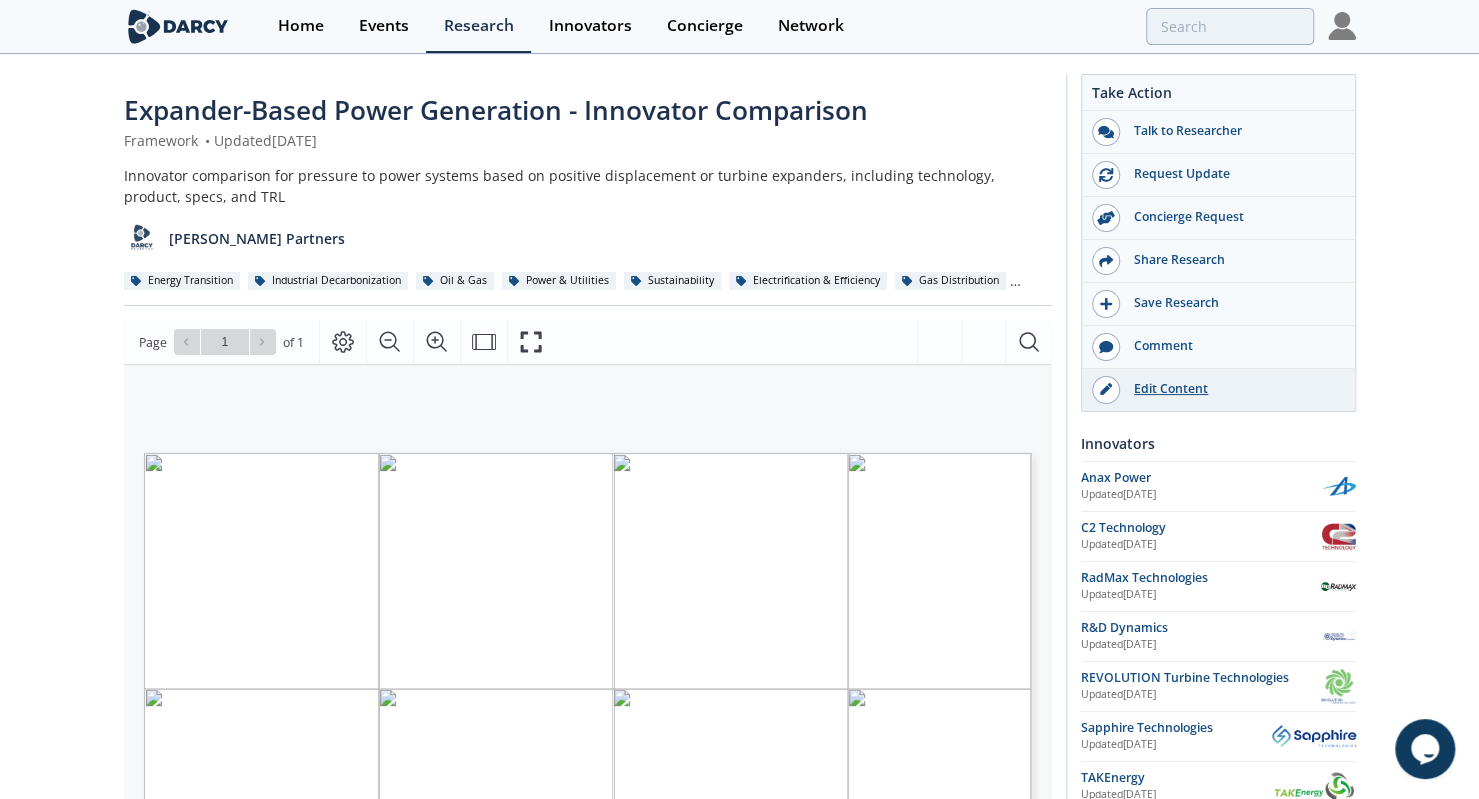 click on "Edit Content" at bounding box center [1232, 389] 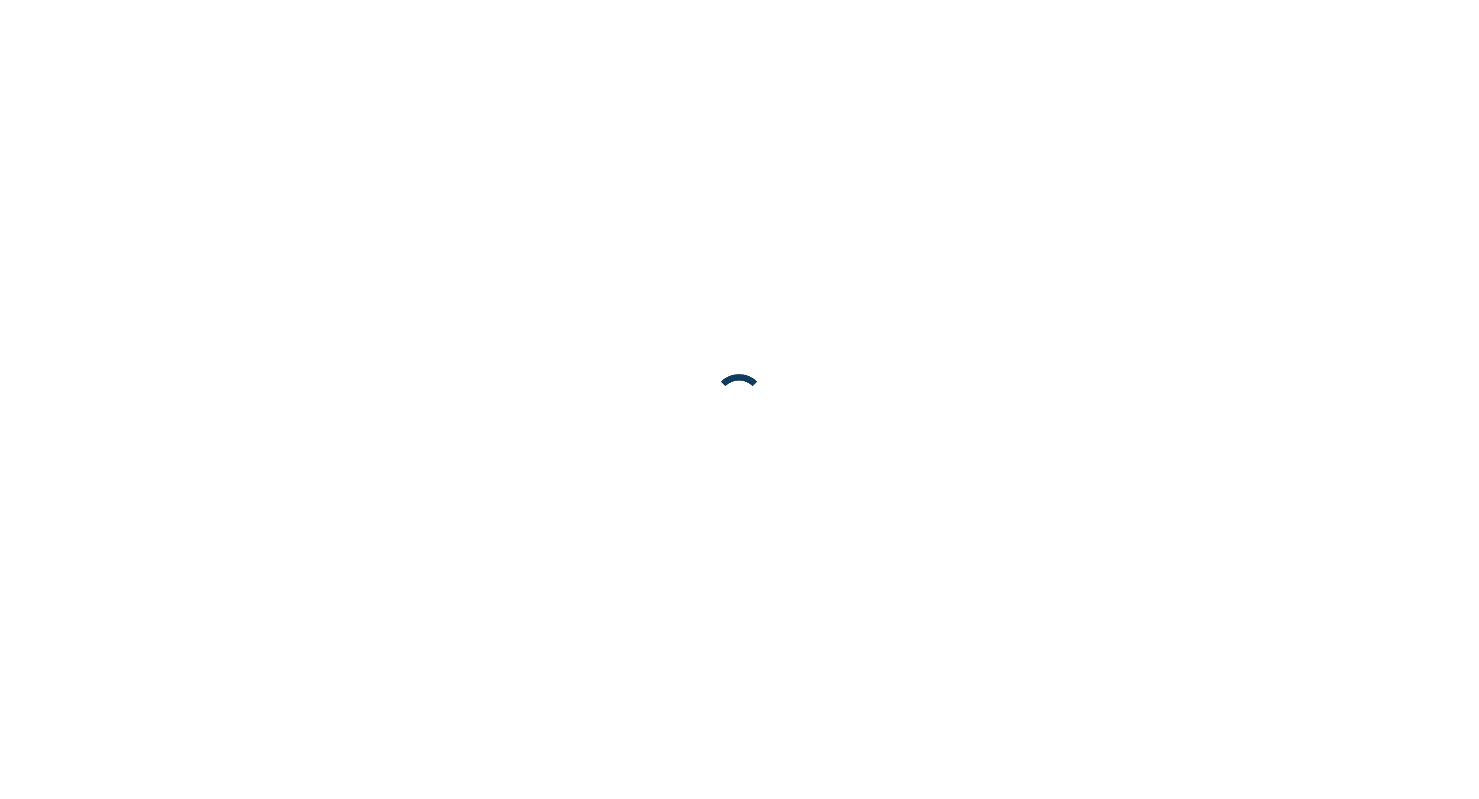 scroll, scrollTop: 0, scrollLeft: 0, axis: both 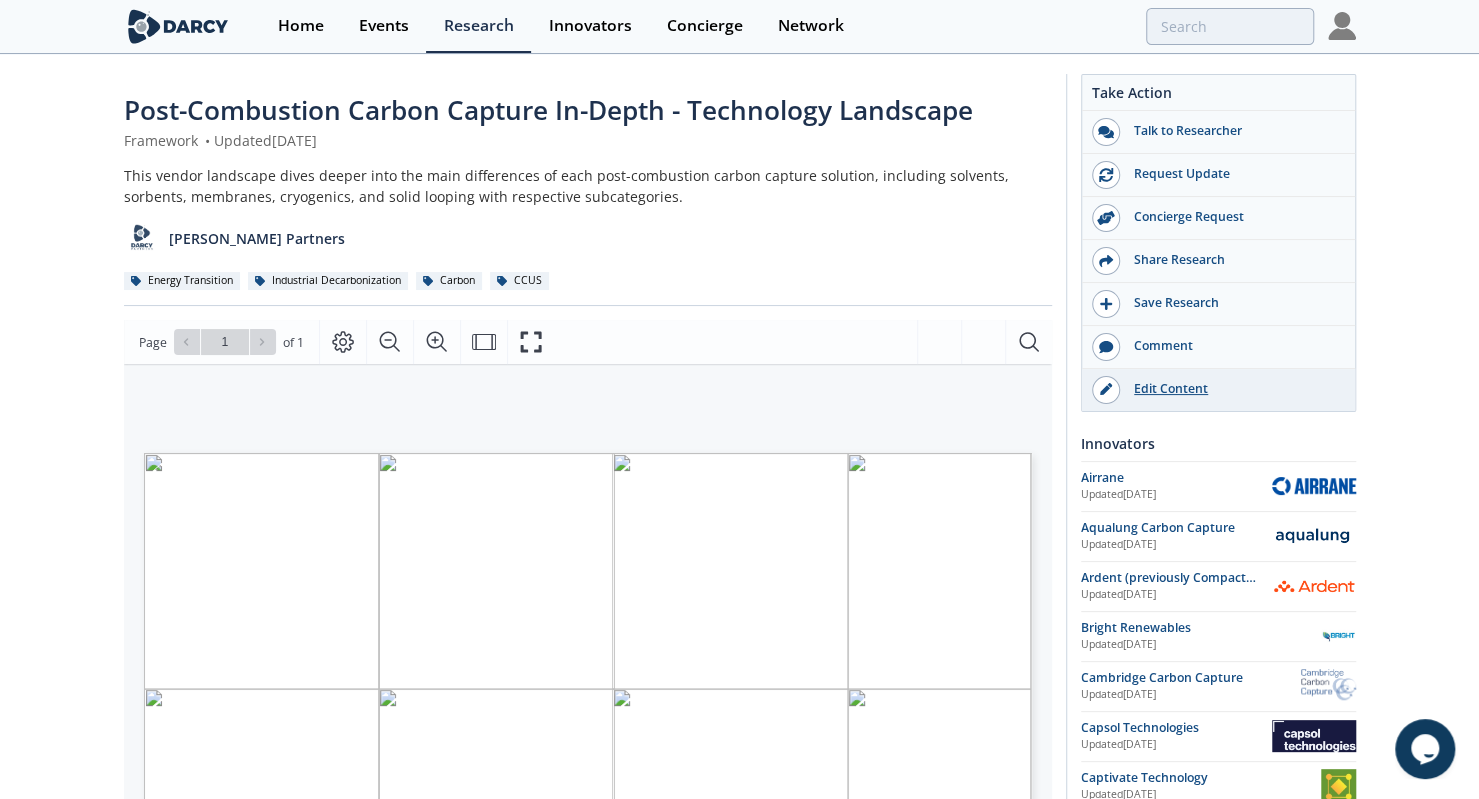 click on "Edit Content" at bounding box center (1232, 389) 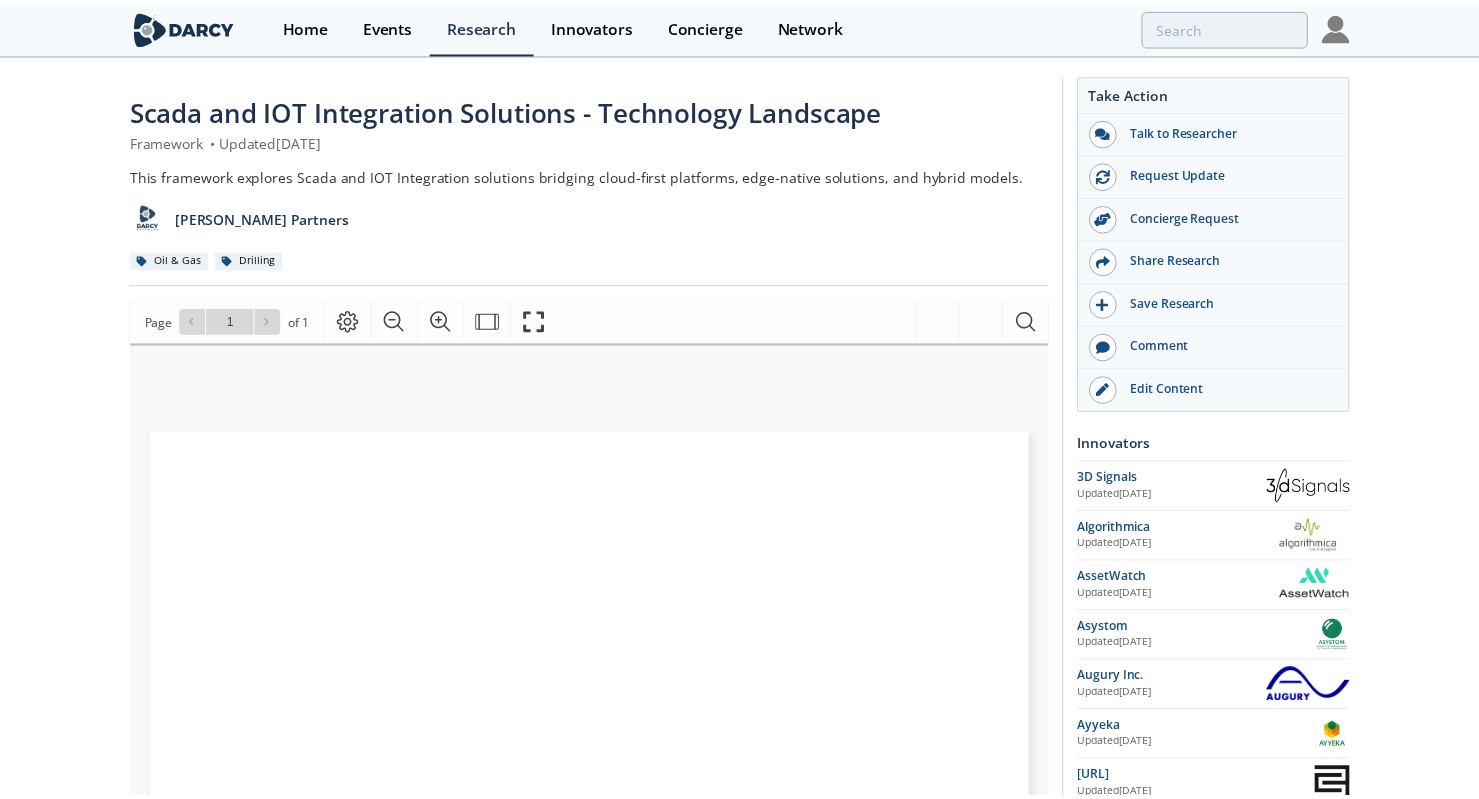 scroll, scrollTop: 0, scrollLeft: 0, axis: both 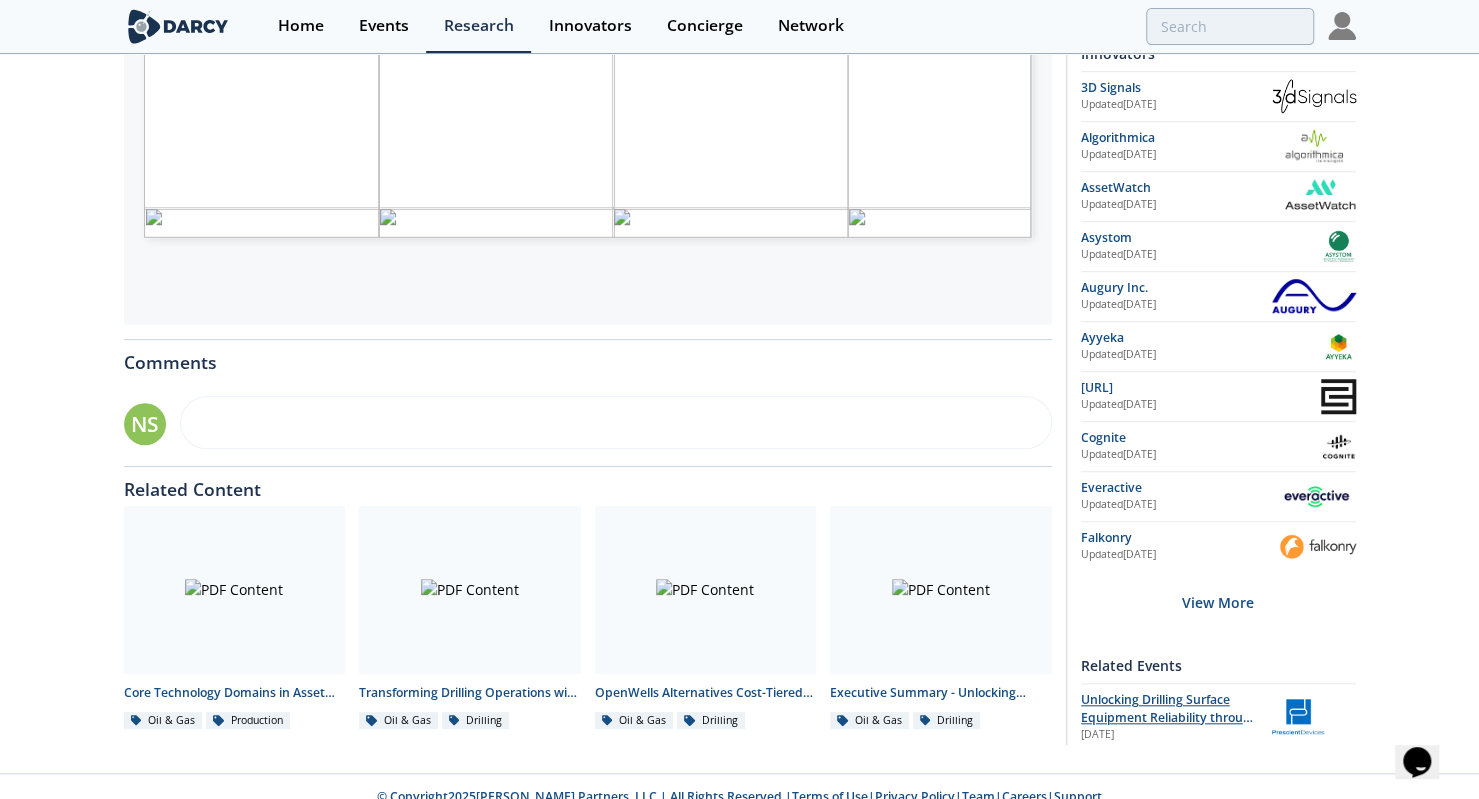 click on "Unlocking Drilling Surface Equipment Reliability through IoT and Predictive Analytics" at bounding box center (1169, 718) 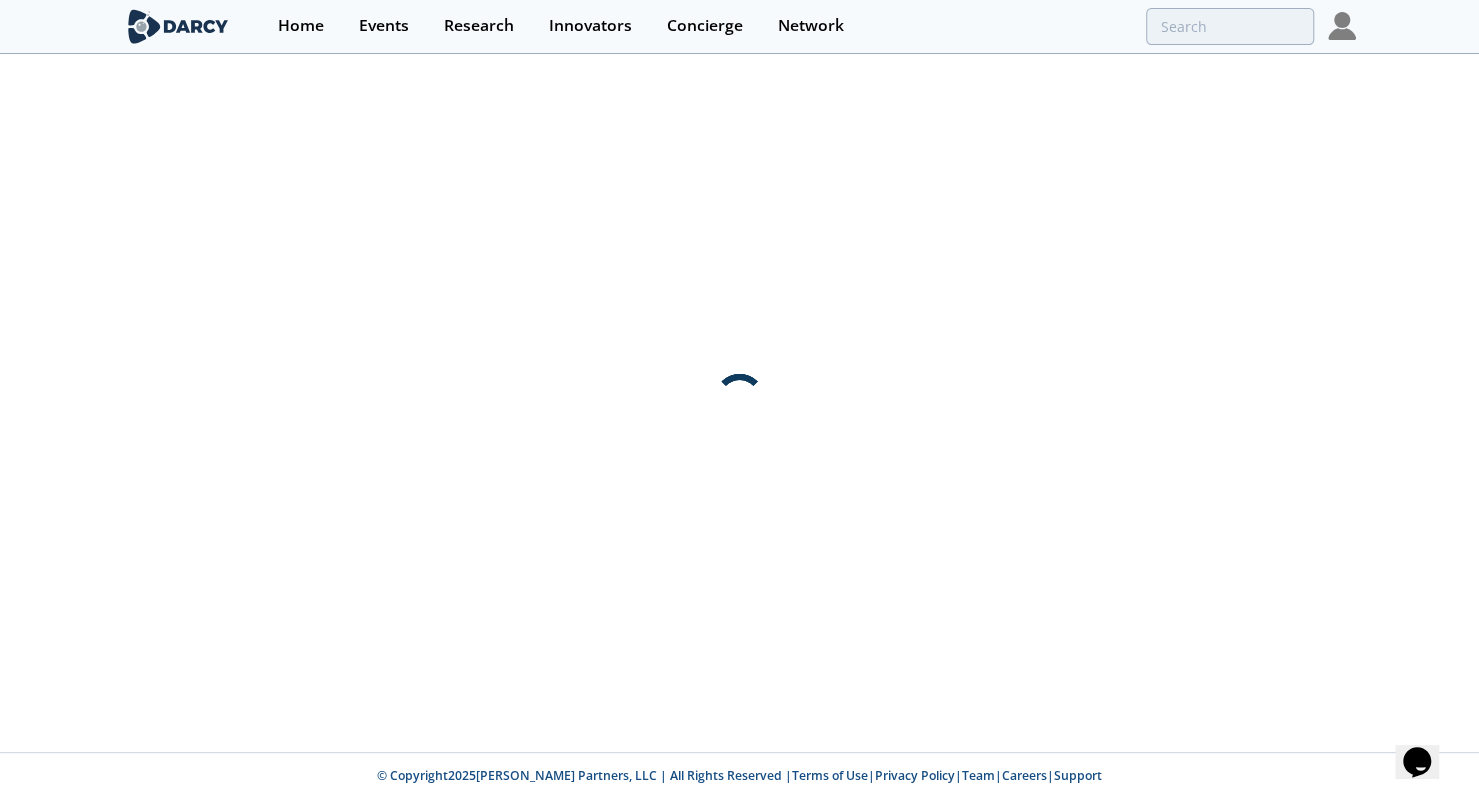 scroll, scrollTop: 0, scrollLeft: 0, axis: both 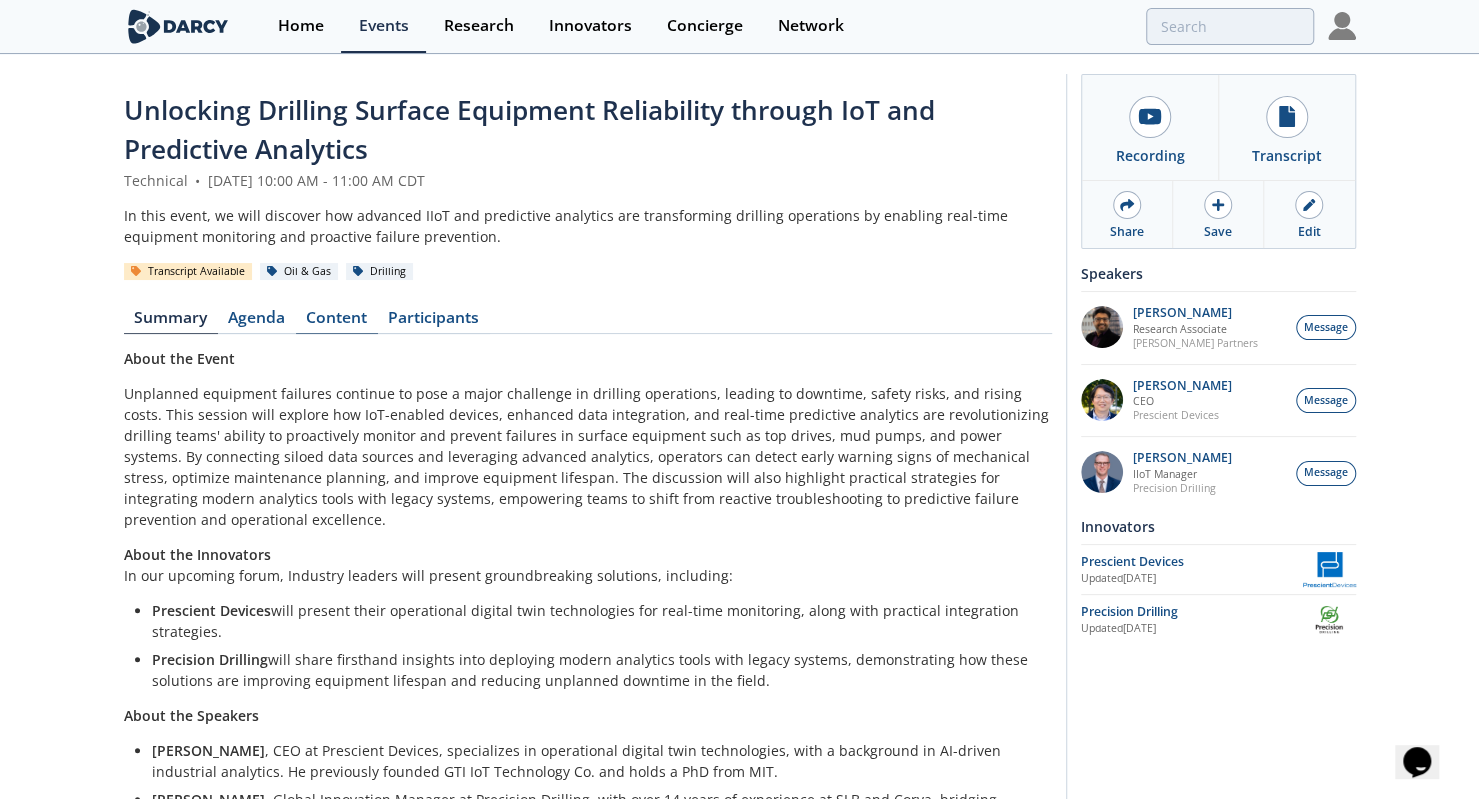 click on "Content" at bounding box center (337, 322) 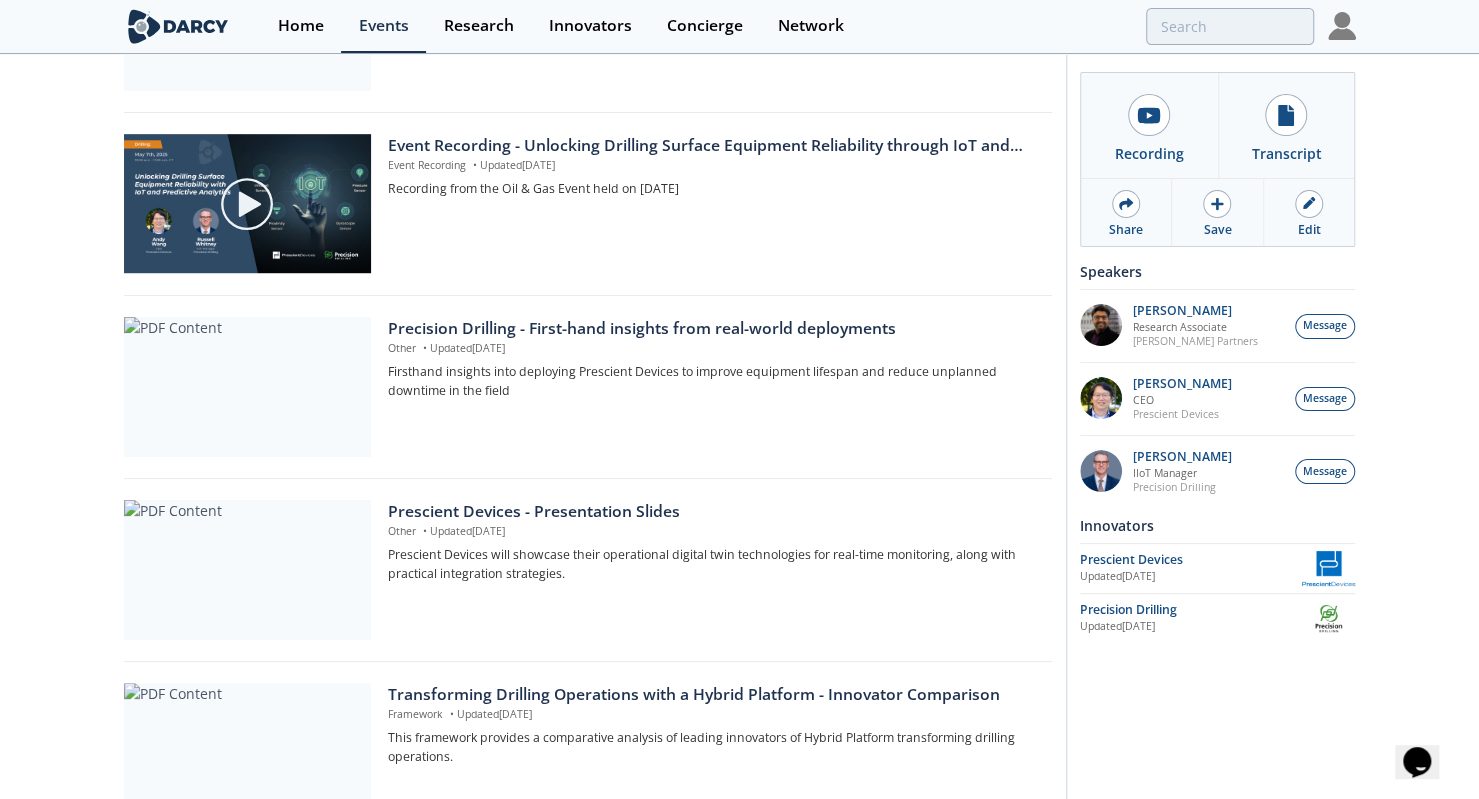 scroll, scrollTop: 872, scrollLeft: 0, axis: vertical 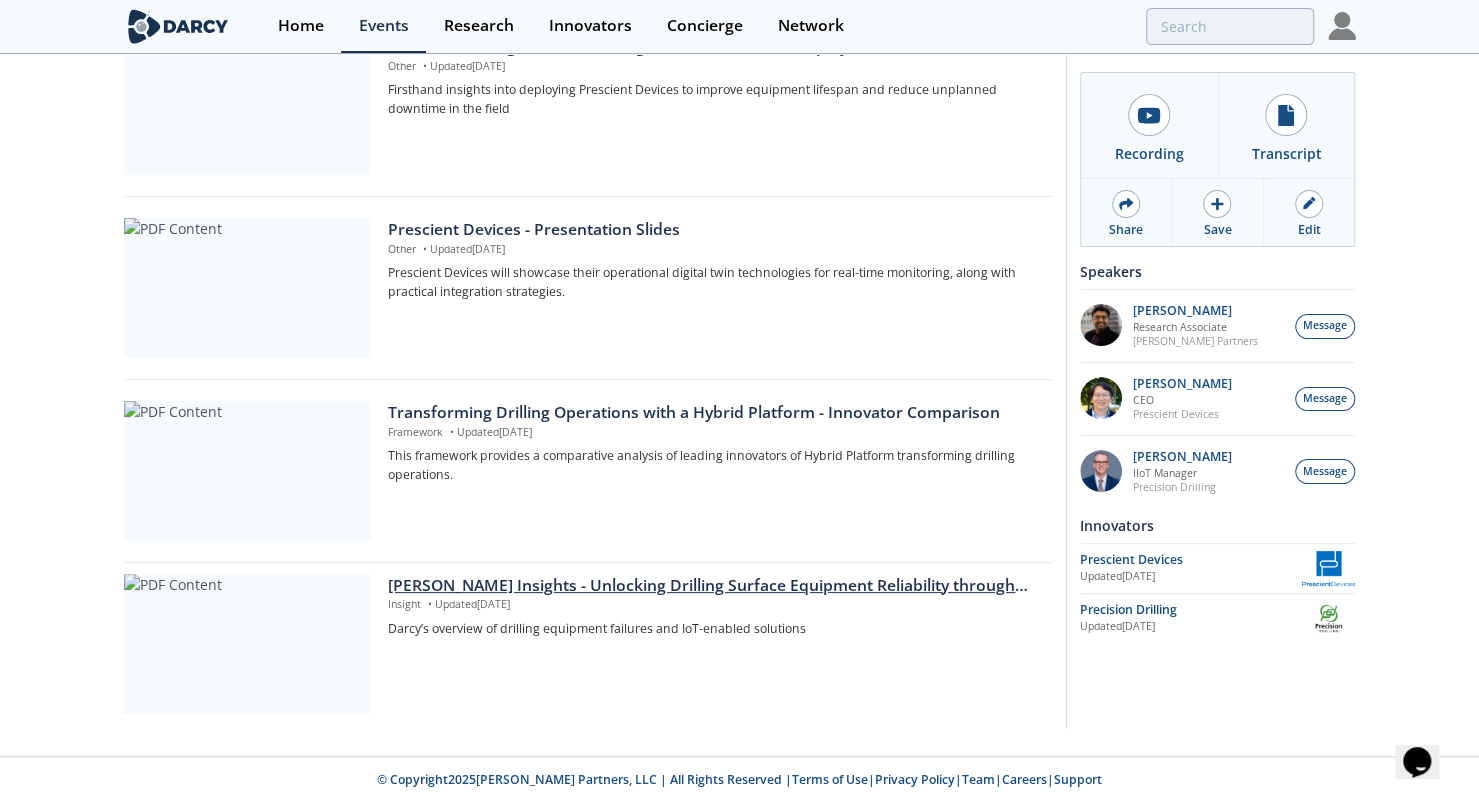 click on "[PERSON_NAME] Insights - Unlocking Drilling Surface Equipment Reliability through IoT and Predictive Analytics" at bounding box center [712, 586] 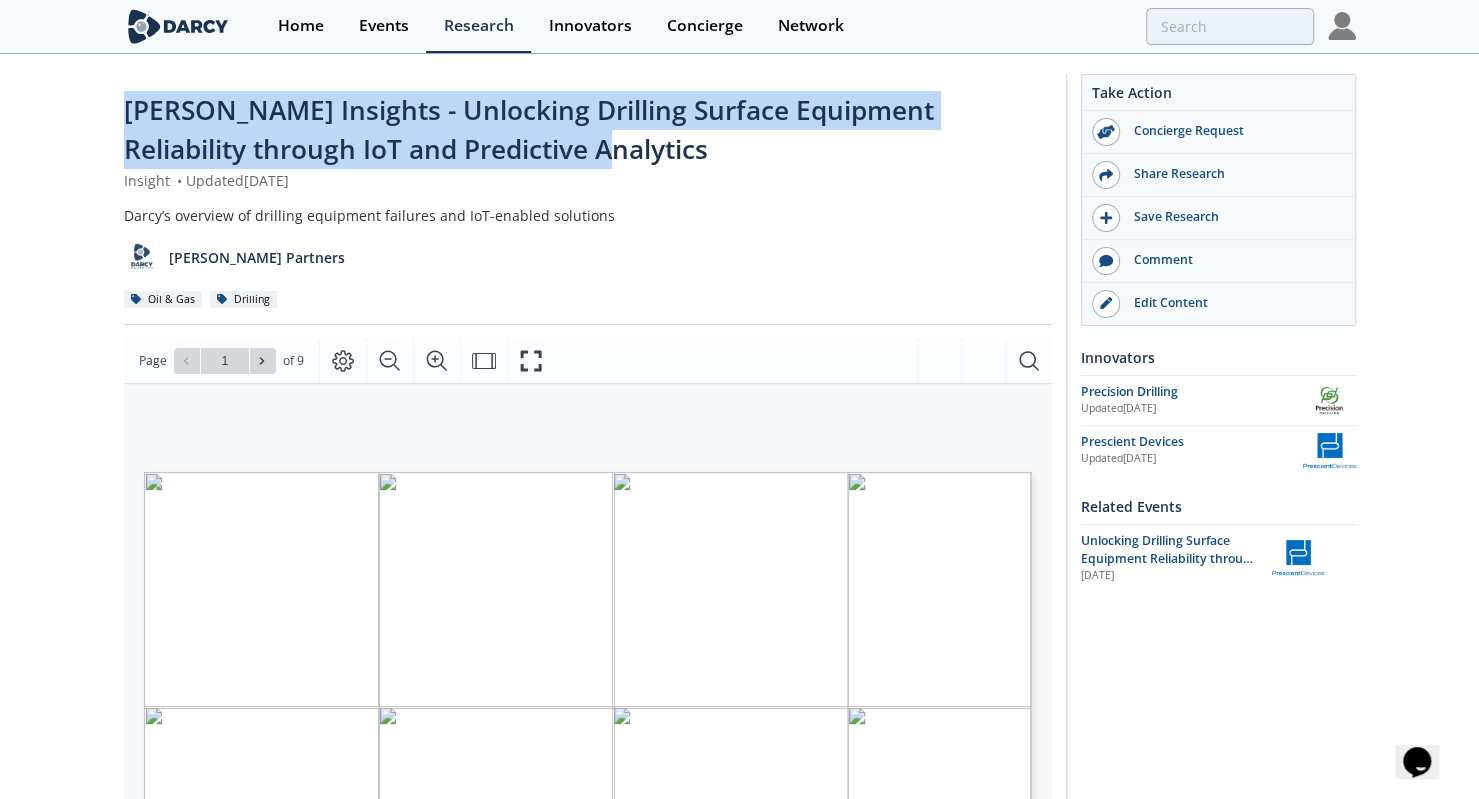 drag, startPoint x: 122, startPoint y: 96, endPoint x: 575, endPoint y: 135, distance: 454.67572 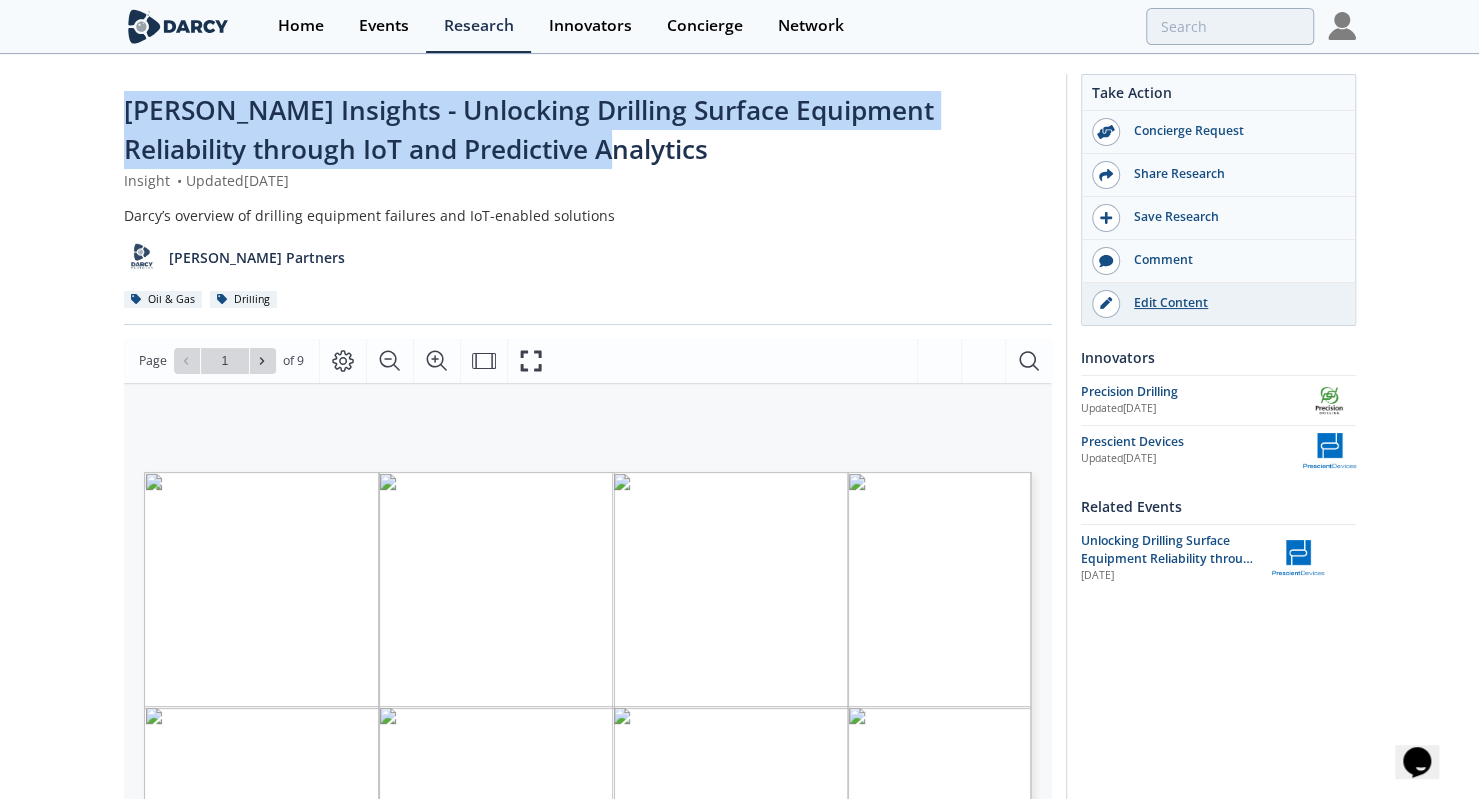 click on "Edit Content" at bounding box center [1232, 303] 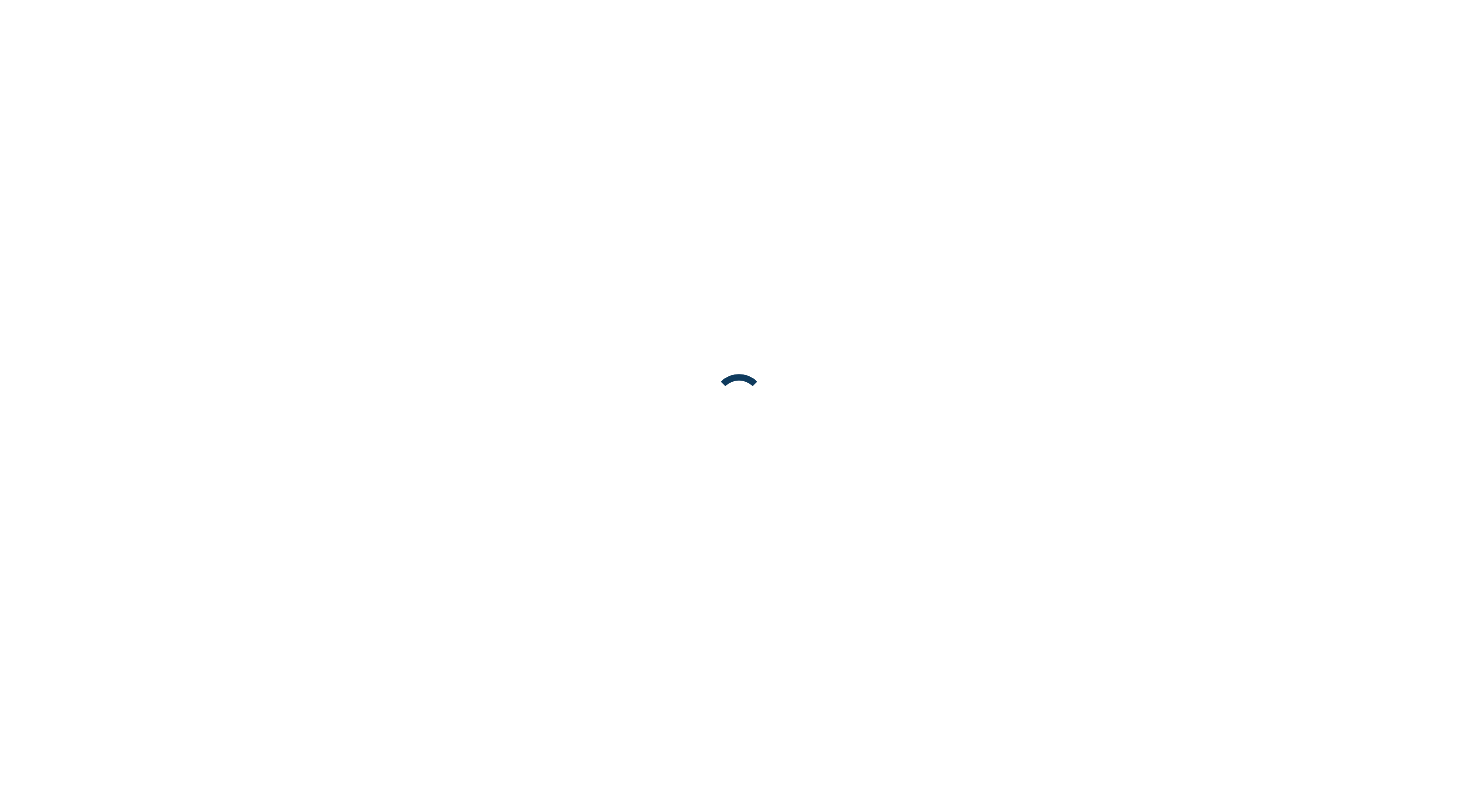 scroll, scrollTop: 0, scrollLeft: 0, axis: both 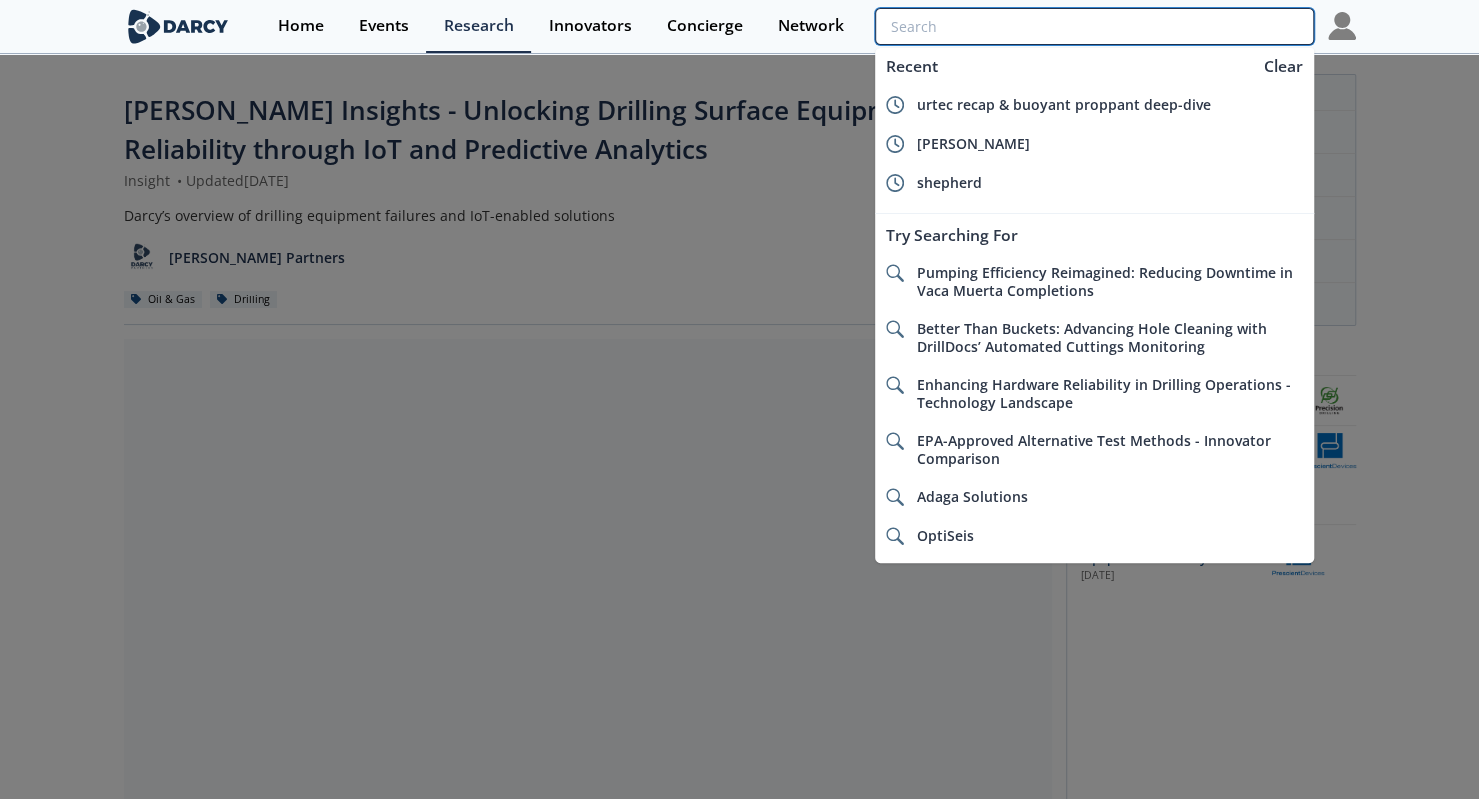 click at bounding box center [1094, 26] 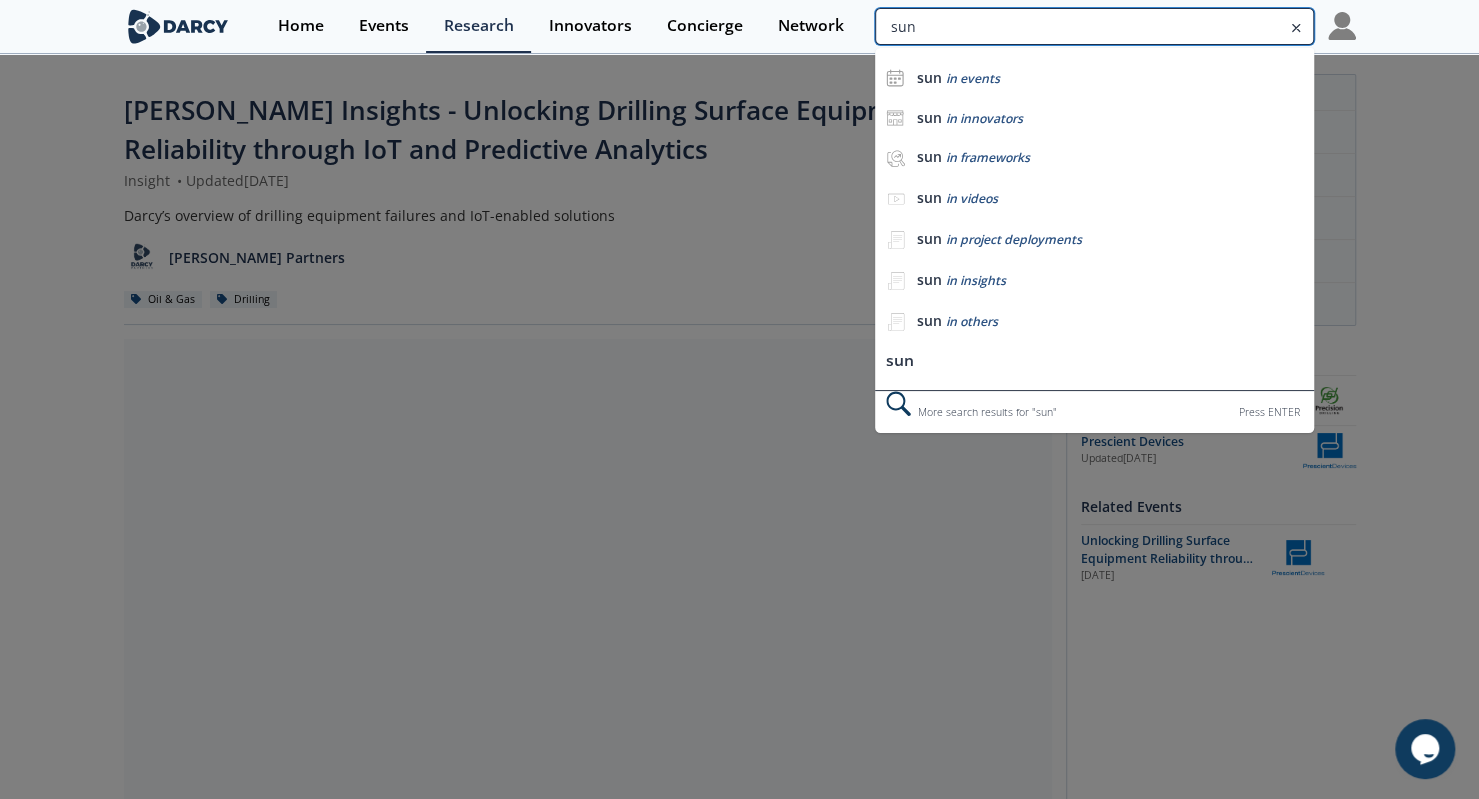 scroll, scrollTop: 0, scrollLeft: 0, axis: both 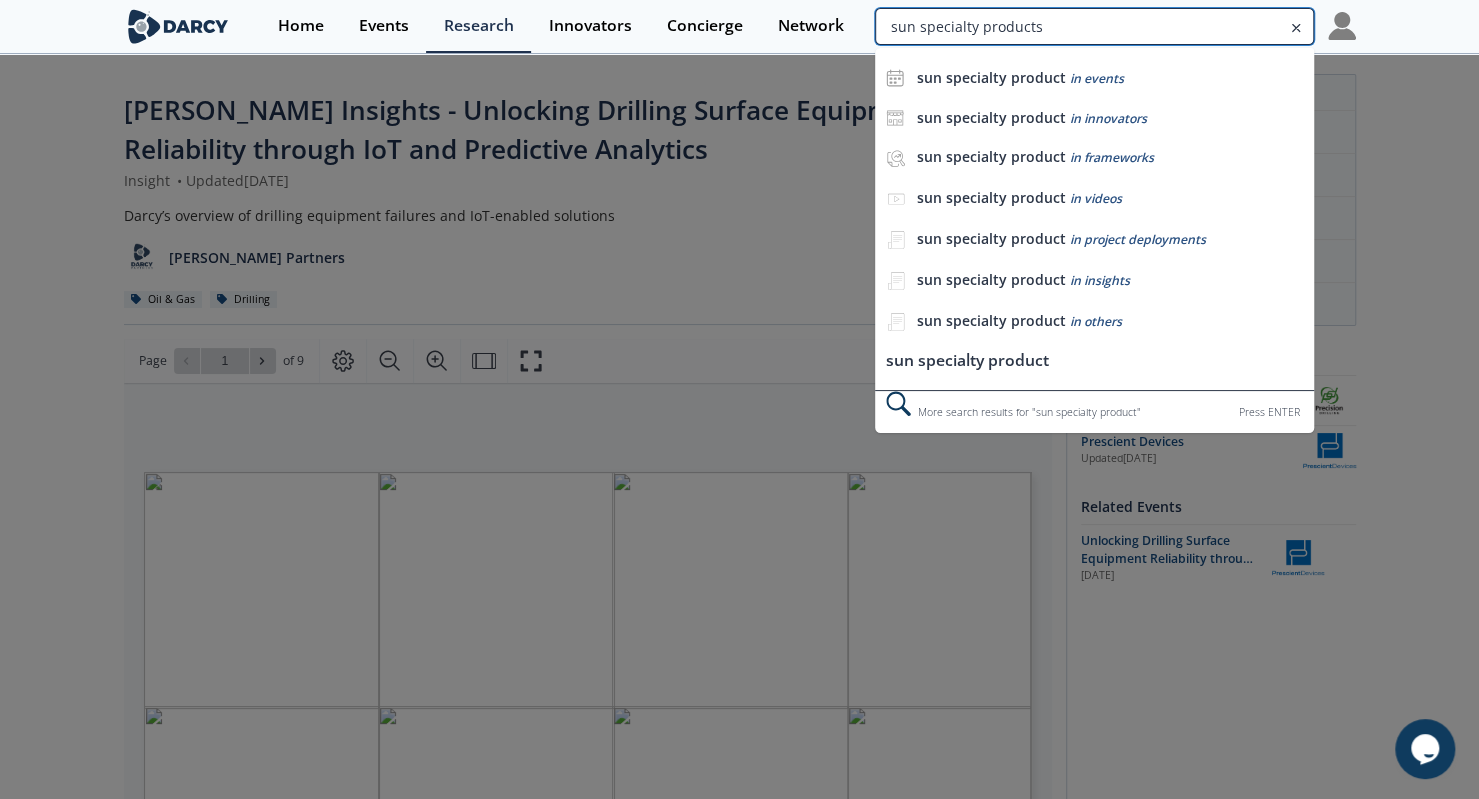 type on "sun specialty products" 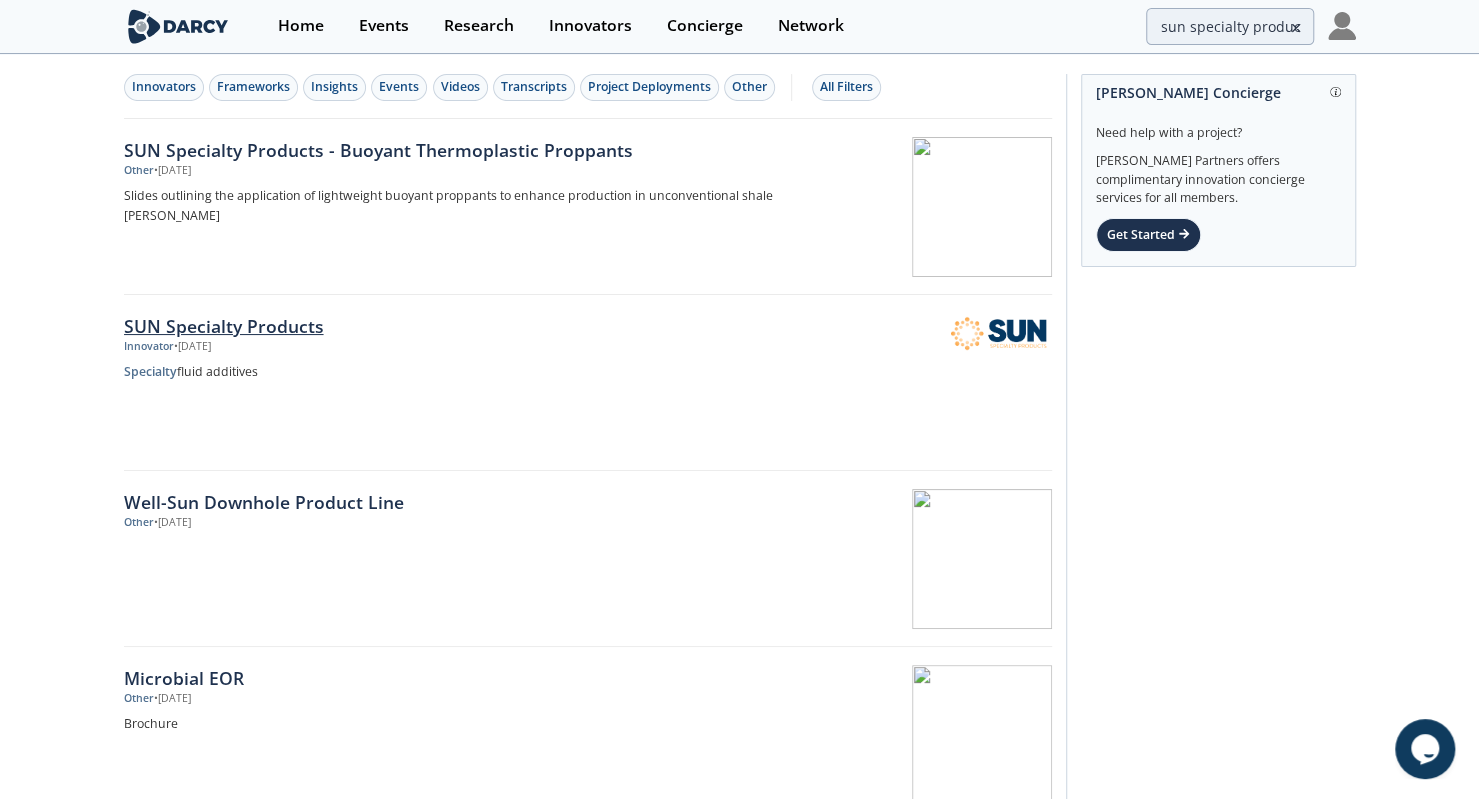 click on "SUN Specialty Products" at bounding box center (455, 326) 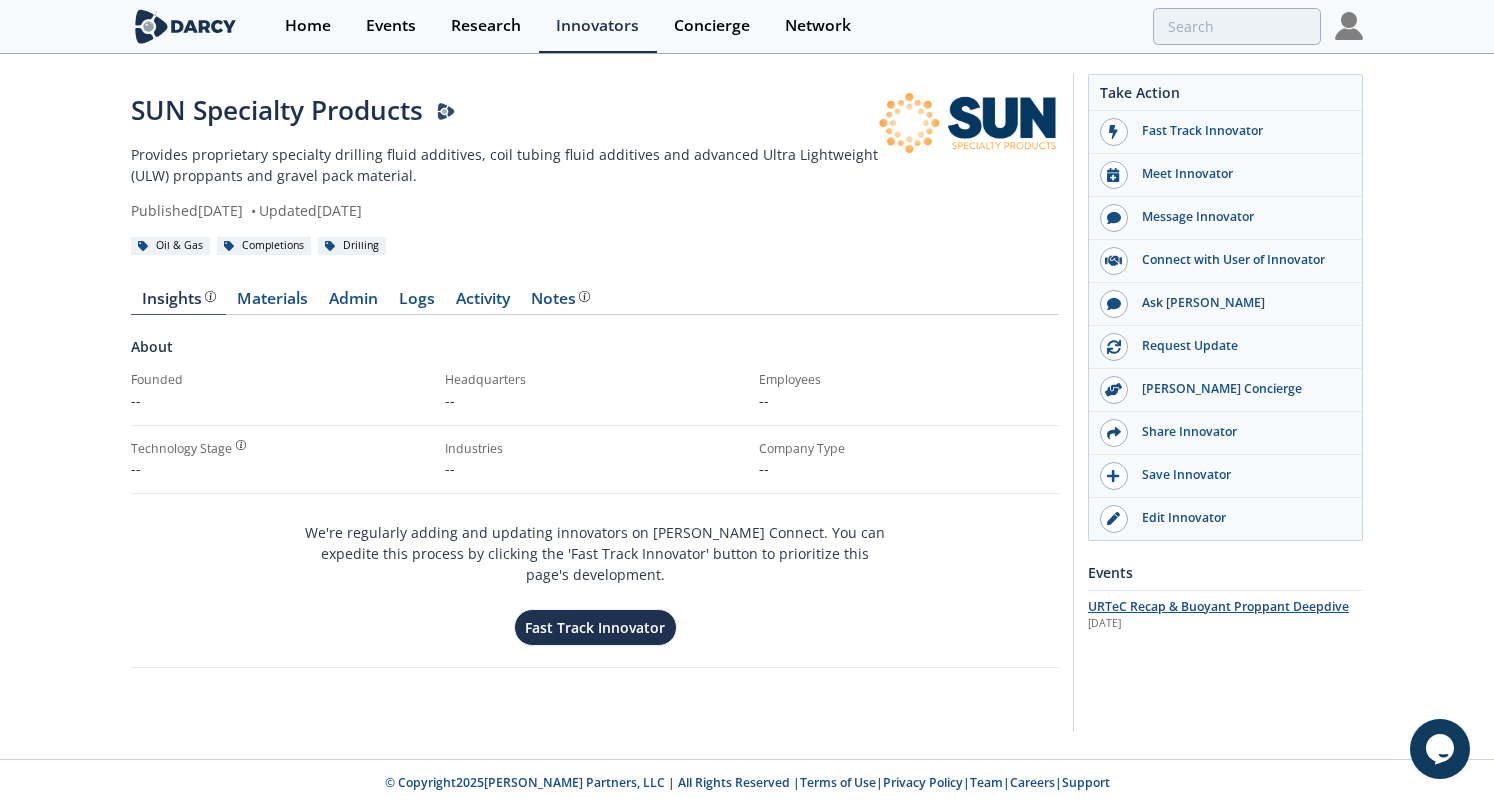 click on "URTeC Recap & Buoyant Proppant Deepdive" at bounding box center [1218, 606] 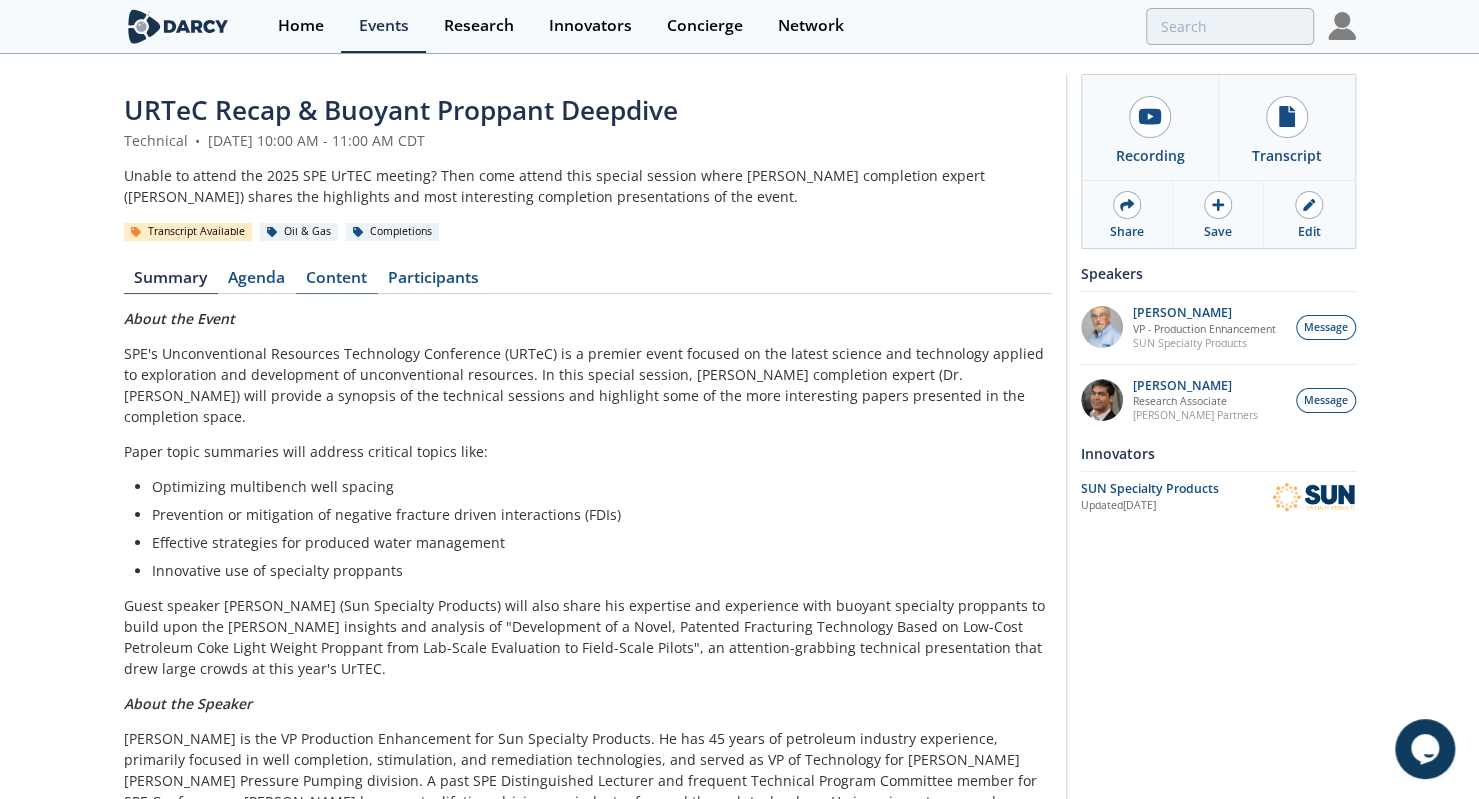 click on "Content" at bounding box center (337, 282) 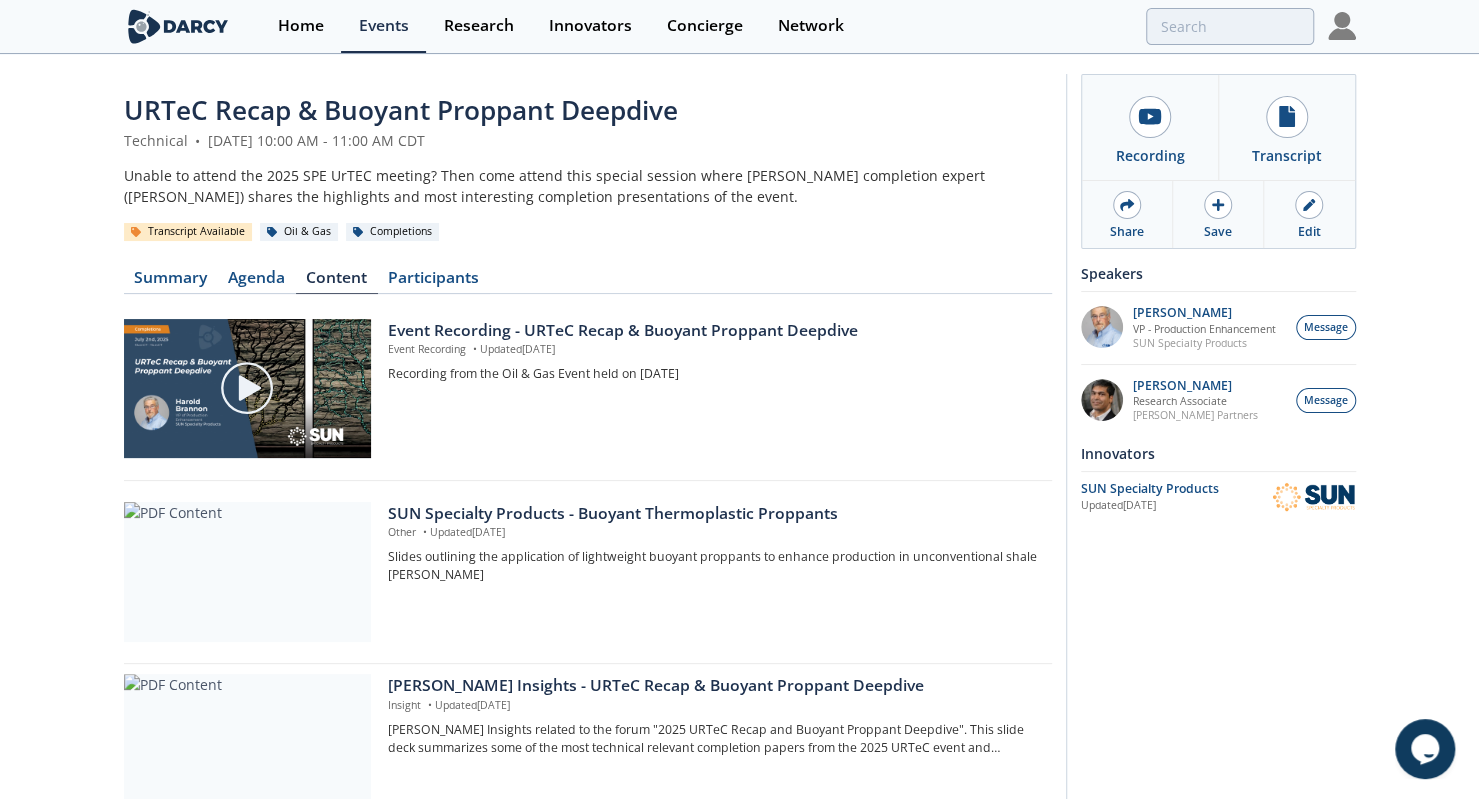 click on "URTeC Recap & Buoyant Proppant Deepdive" at bounding box center (401, 110) 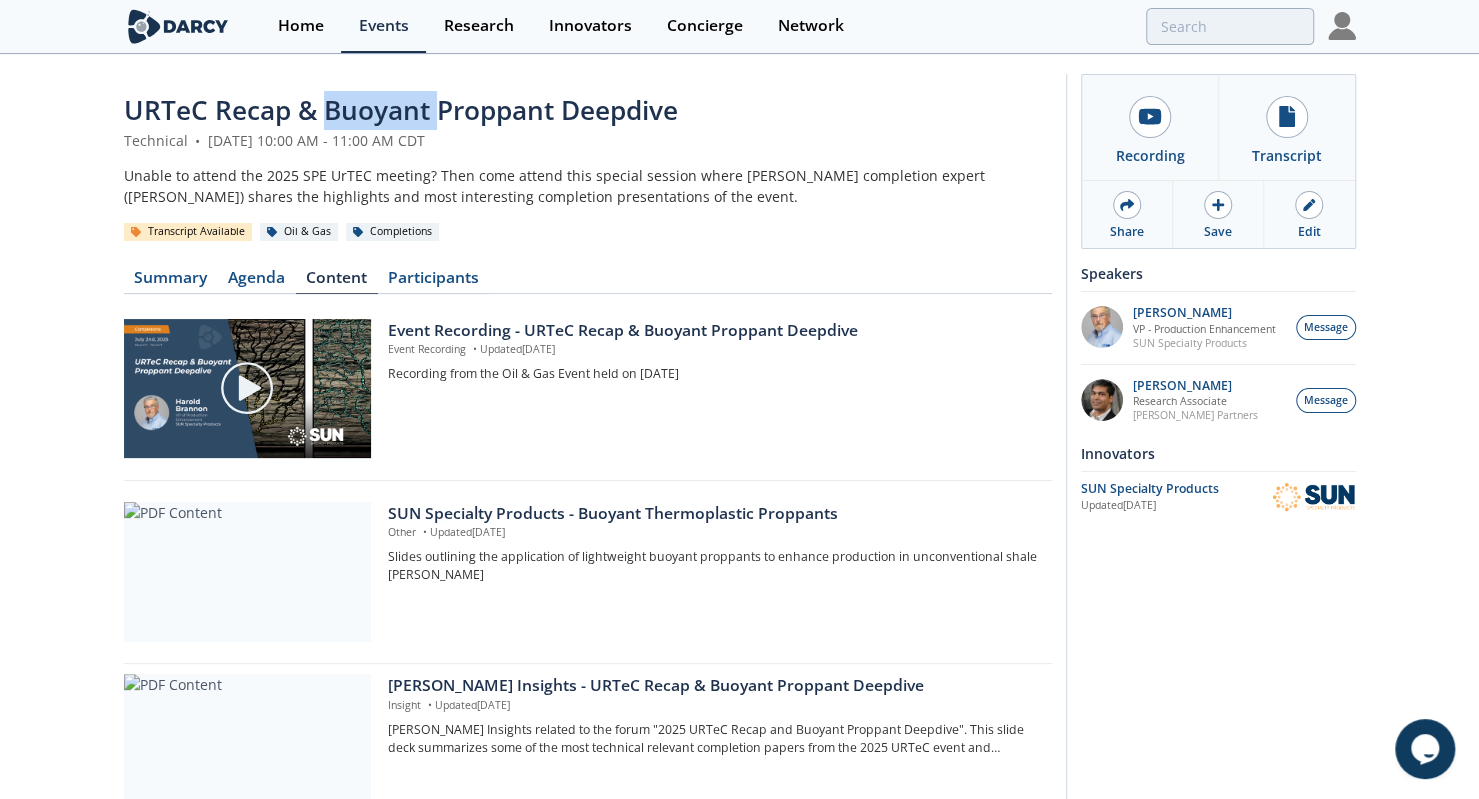click on "URTeC Recap & Buoyant Proppant Deepdive" at bounding box center [401, 110] 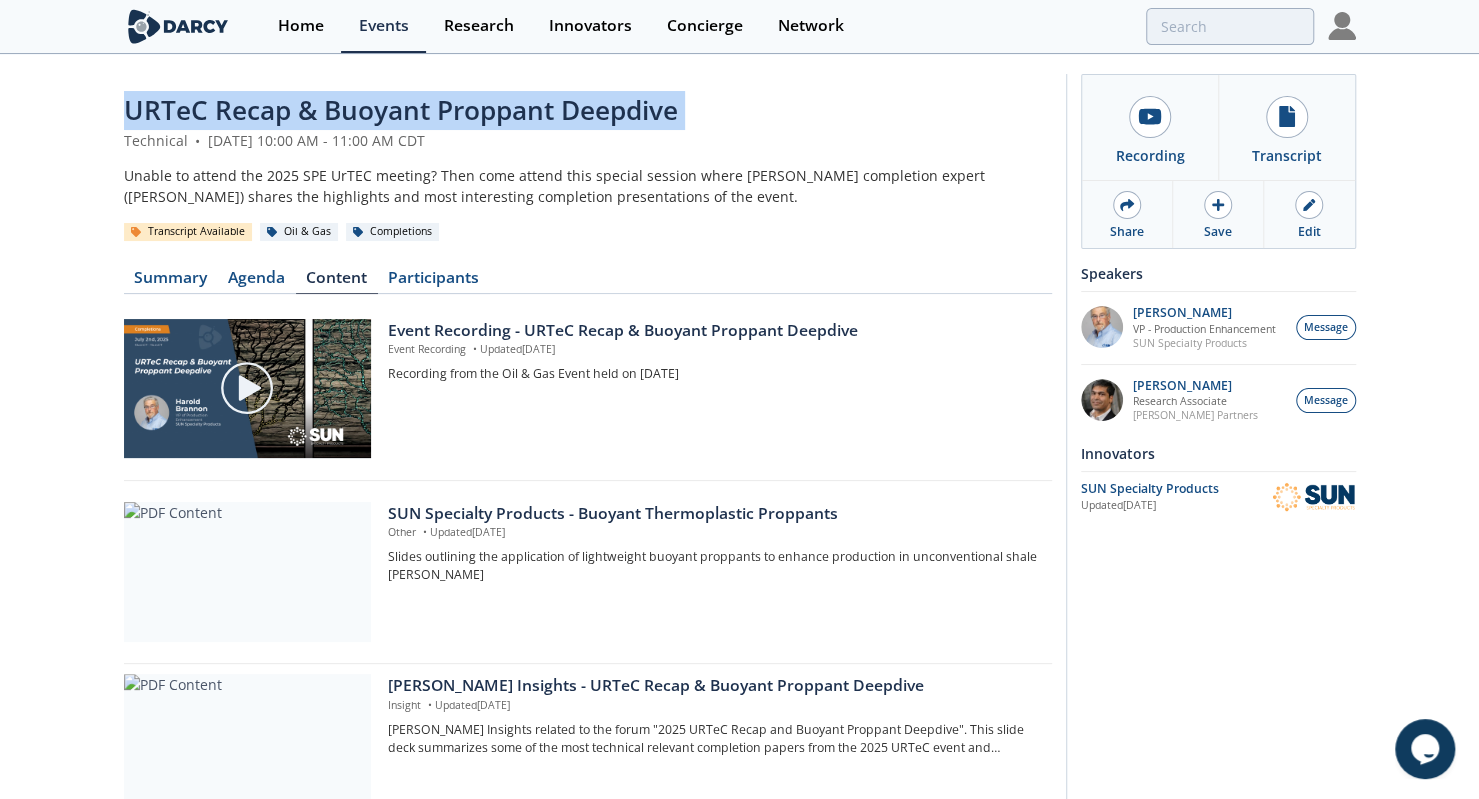 click on "URTeC Recap & Buoyant Proppant Deepdive" at bounding box center (401, 110) 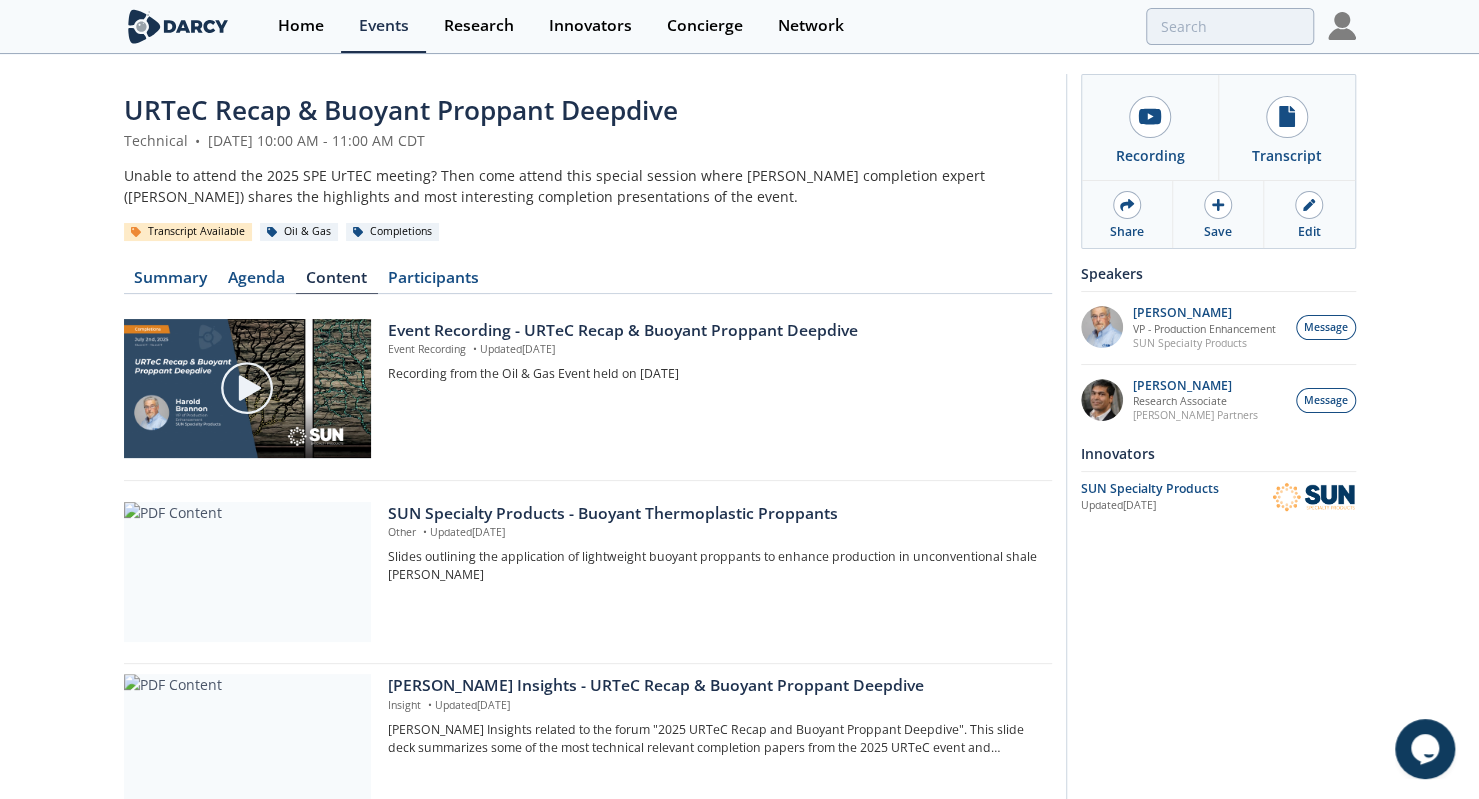click on "URTeC Recap & Buoyant Proppant Deepdive
Technical
•
July 2, 2025
10:00 AM - 11:00 AM CDT
Unable to attend the 2025 SPE UrTEC meeting? Then come attend this special session where Darcy's completion expert (Sudiptya Banerjee) shares the highlights and most interesting completion presentations of the event.
Transcript Available
Oil & Gas
Completions
Summary
Agenda
Content
Participants" at bounding box center [588, 456] 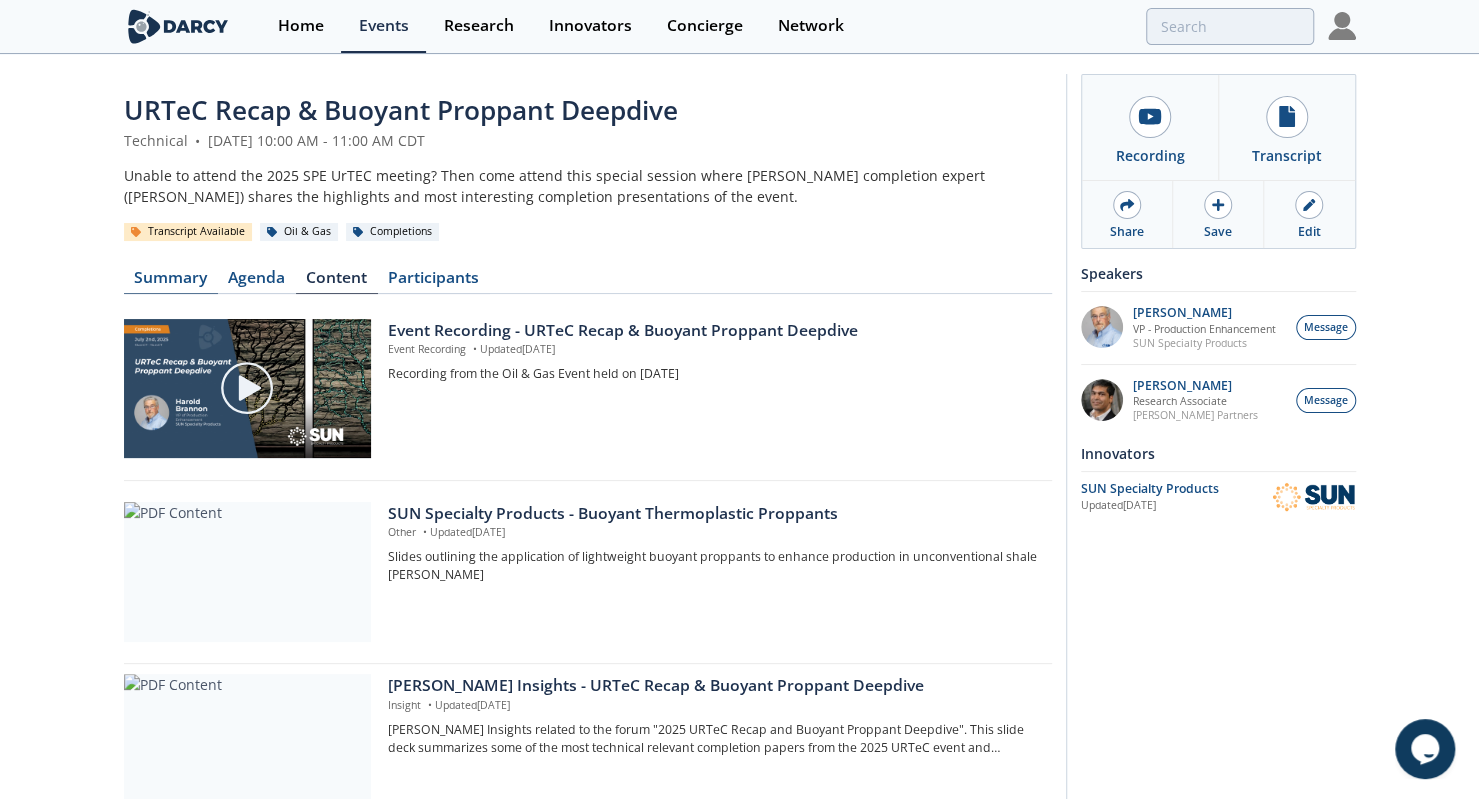 click on "Summary" at bounding box center (171, 282) 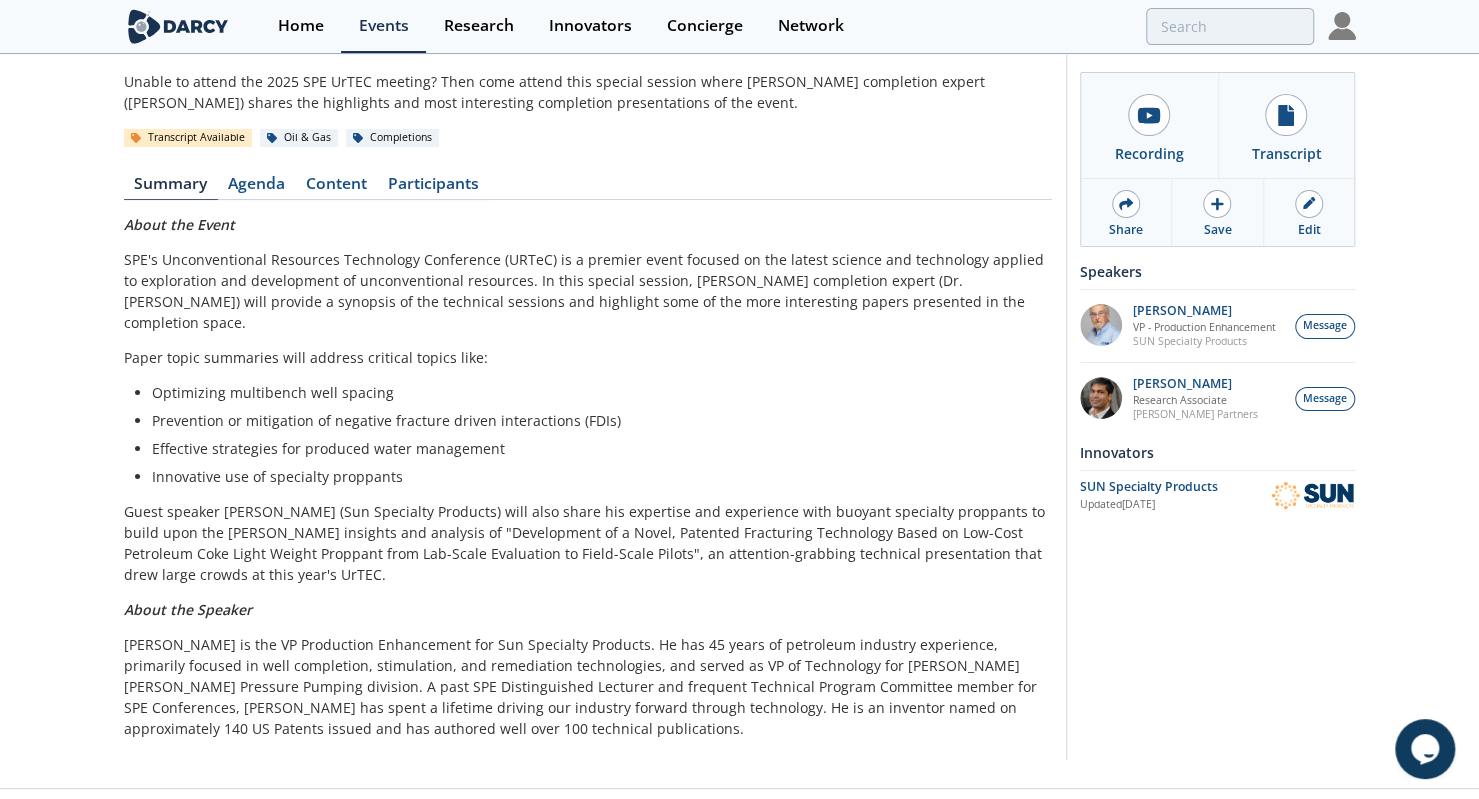 scroll, scrollTop: 108, scrollLeft: 0, axis: vertical 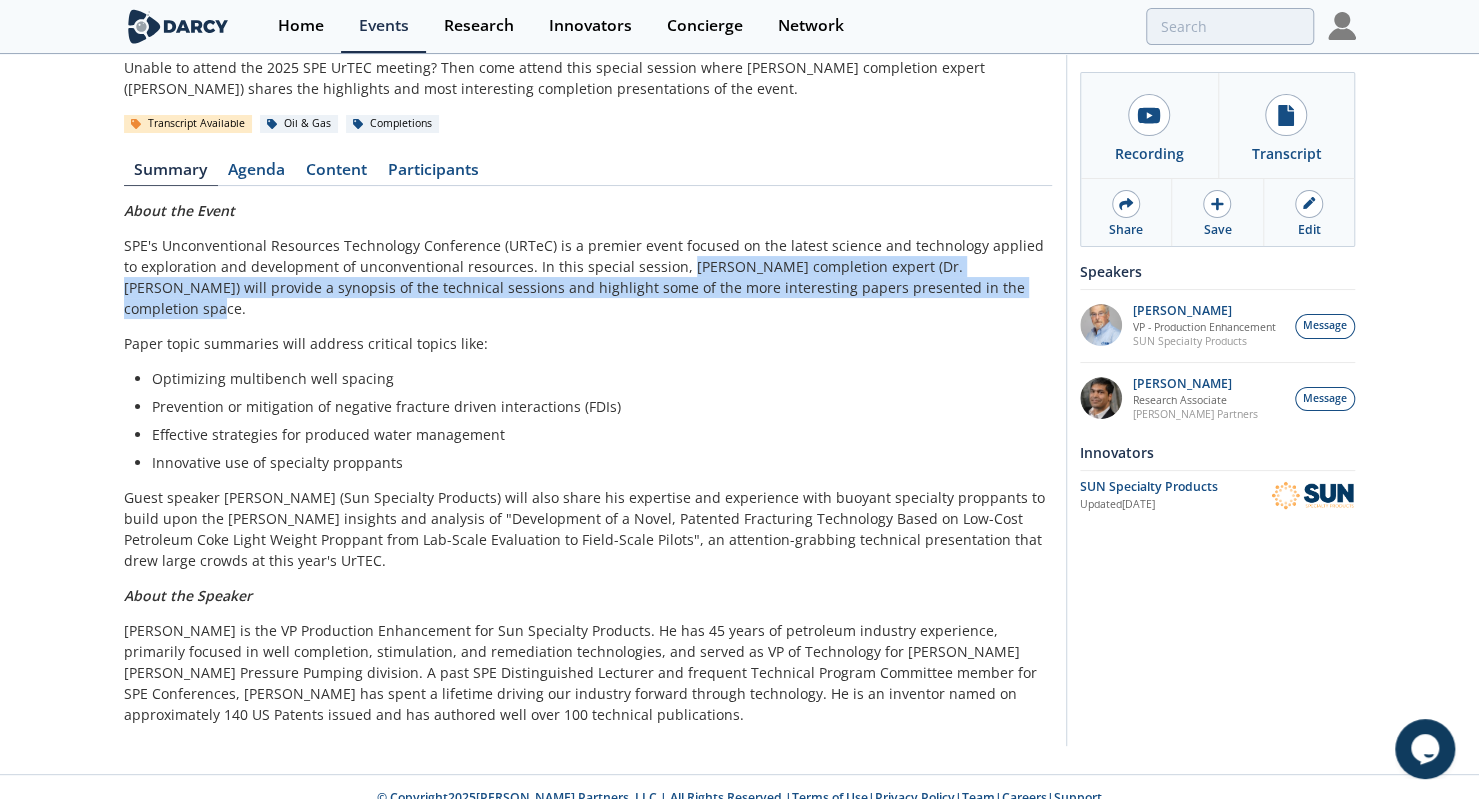 drag, startPoint x: 662, startPoint y: 267, endPoint x: 967, endPoint y: 291, distance: 305.9428 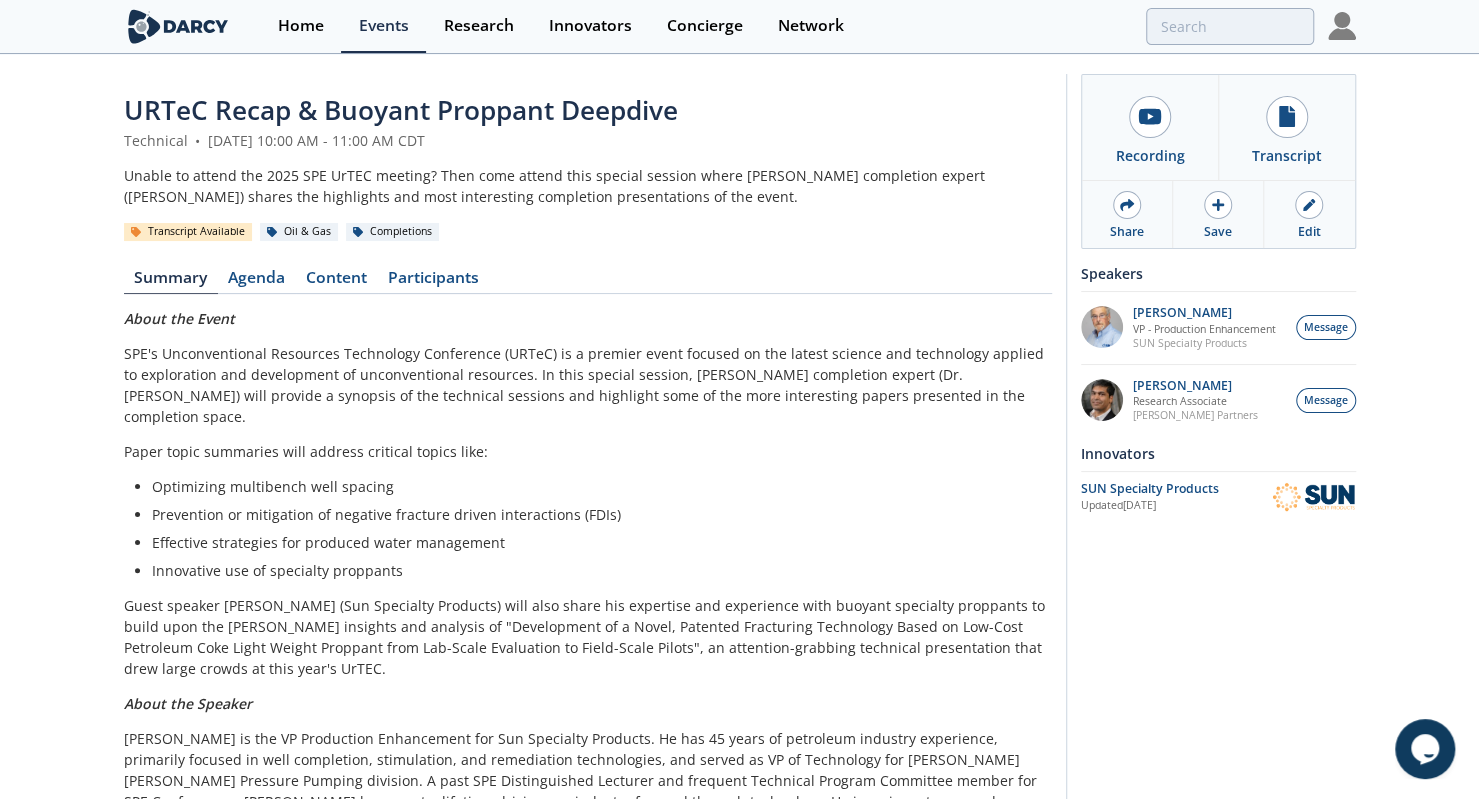 click on "Guest speaker Harold Brannon (Sun Specialty Products) will also share his expertise and experience with buoyant specialty proppants to build upon the Darcy insights and analysis of "Development of a Novel, Patented Fracturing Technology Based on Low-Cost Petroleum Coke Light Weight Proppant from Lab-Scale Evaluation to Field-Scale Pilots", an attention-grabbing technical presentation that drew large crowds at this year's UrTEC." at bounding box center [588, 637] 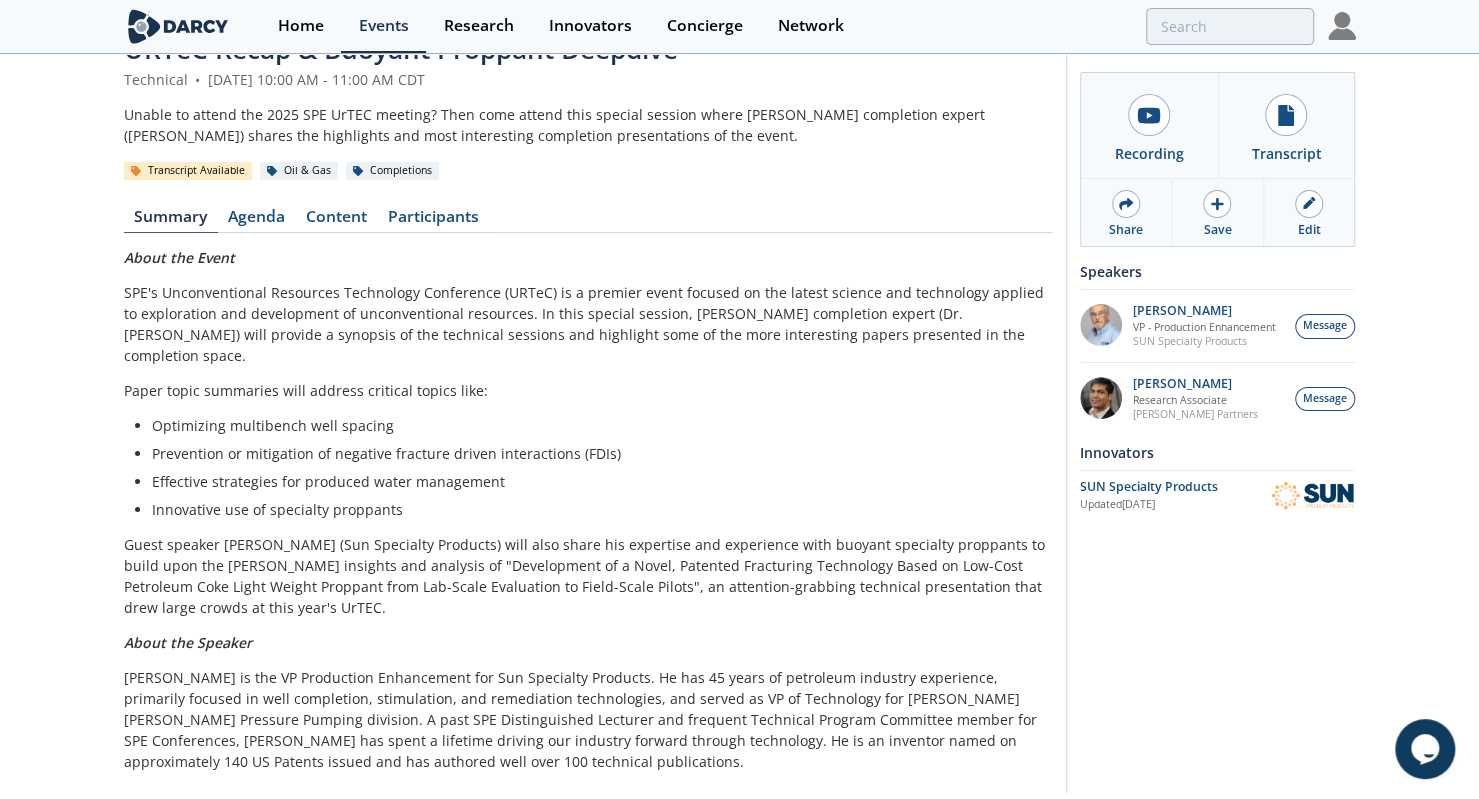 scroll, scrollTop: 108, scrollLeft: 0, axis: vertical 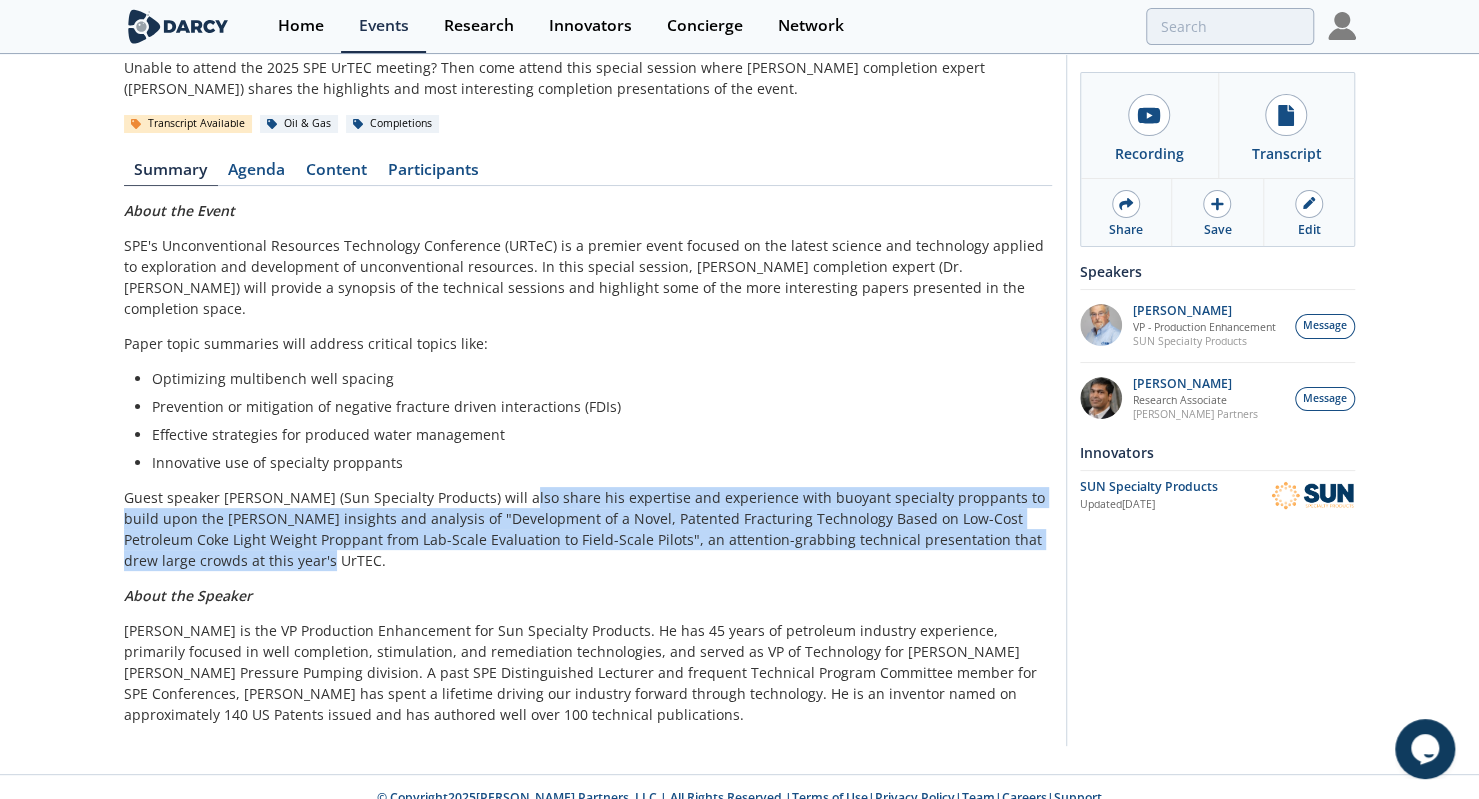 drag, startPoint x: 517, startPoint y: 473, endPoint x: 356, endPoint y: 542, distance: 175.16278 